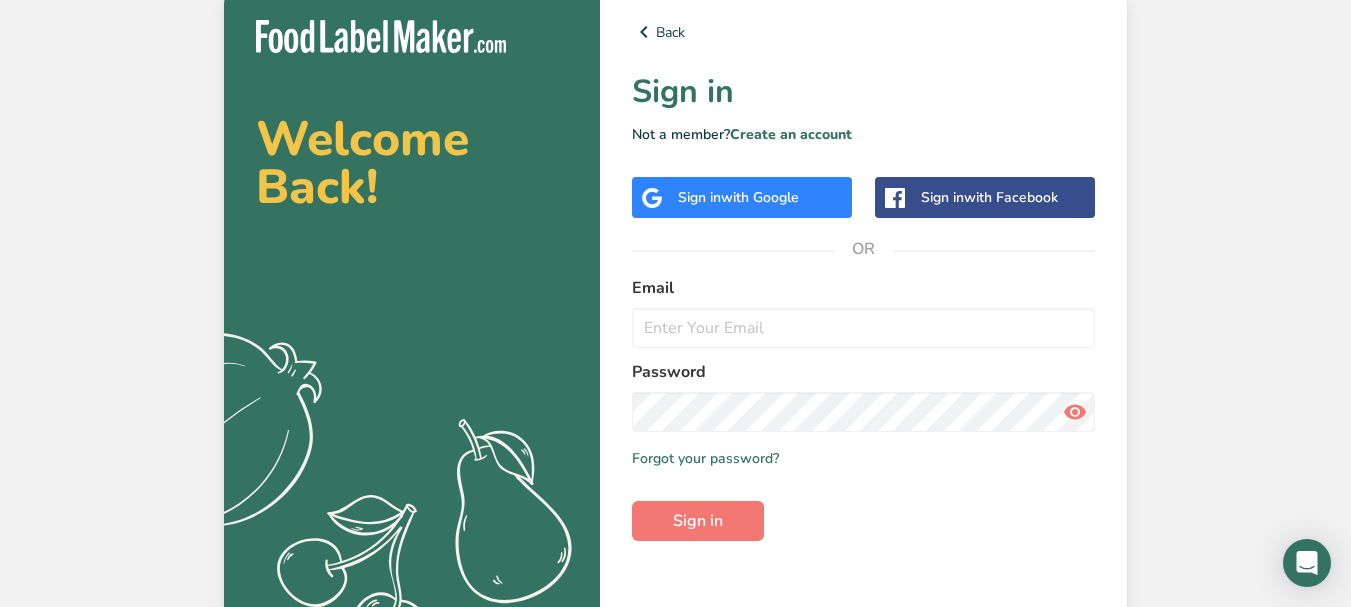scroll, scrollTop: 0, scrollLeft: 0, axis: both 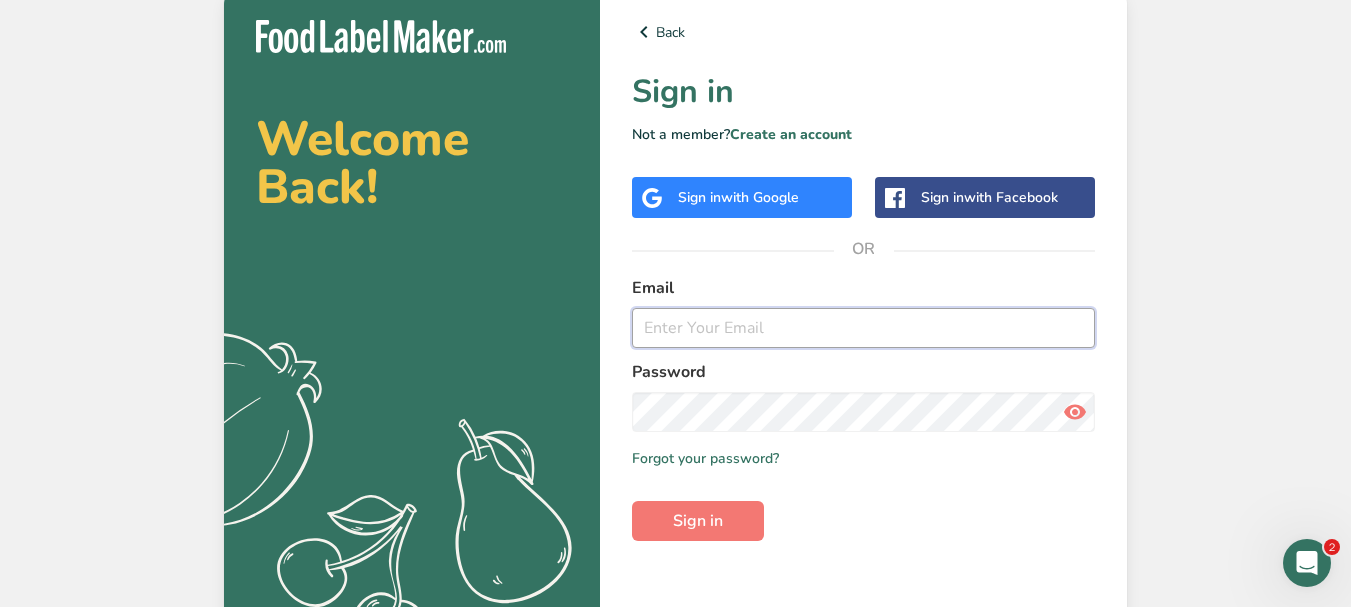 click at bounding box center (863, 328) 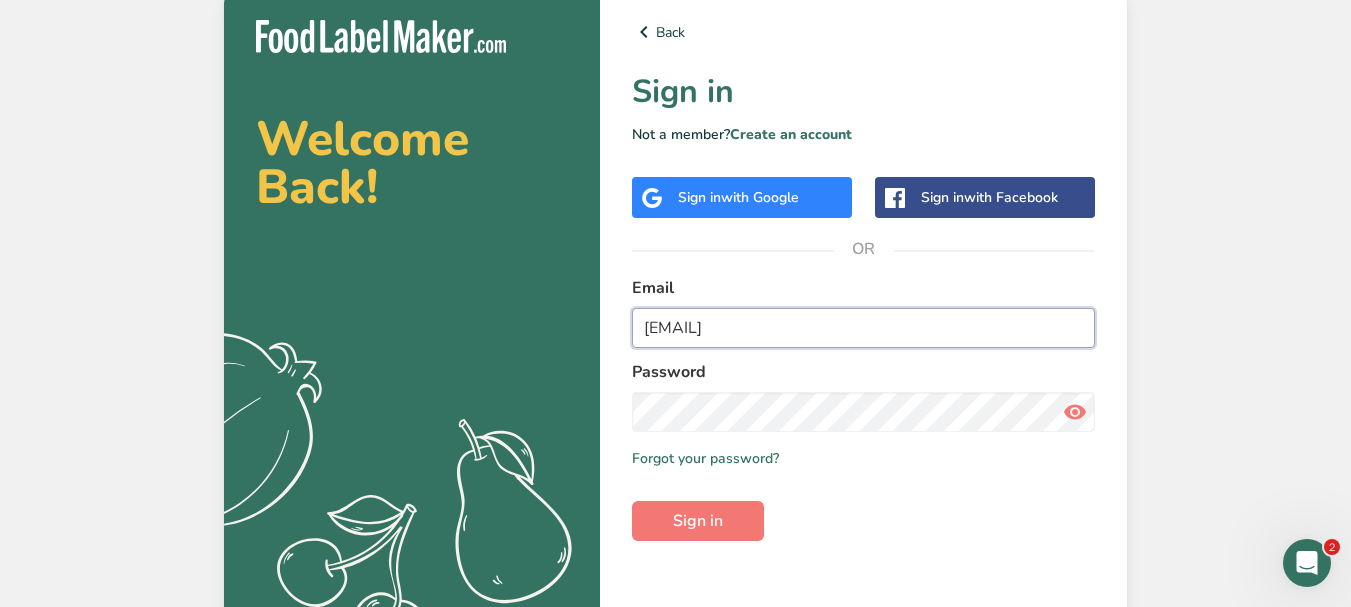 type on "[EMAIL]" 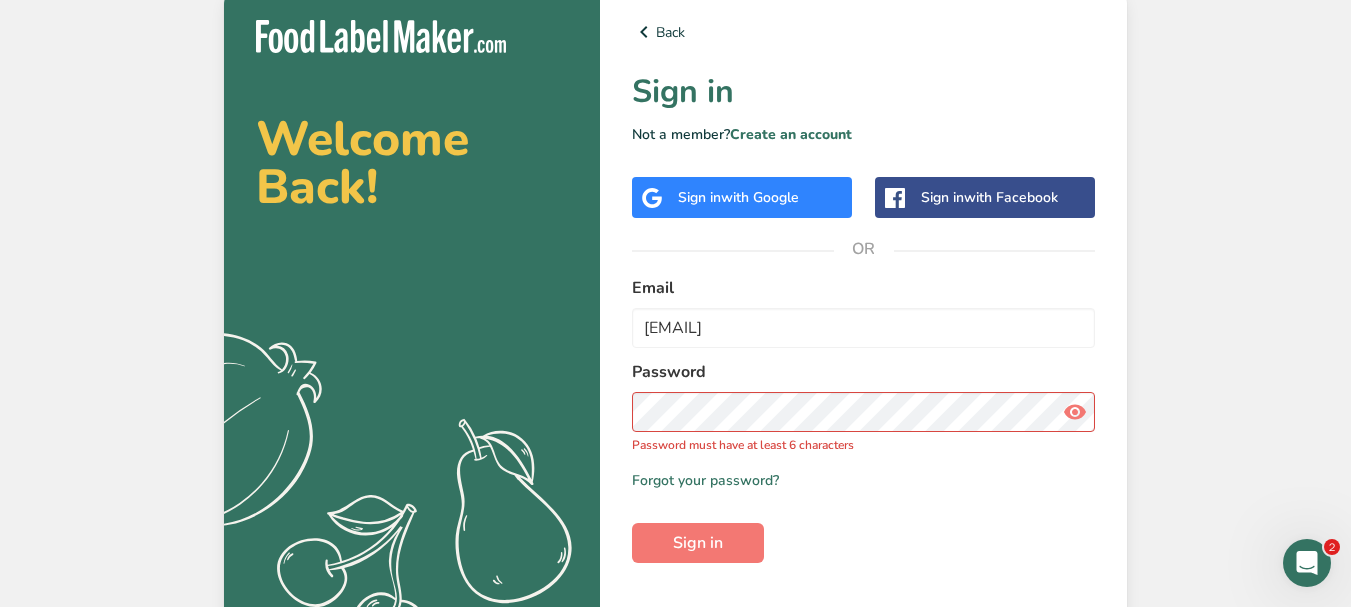 click at bounding box center [1075, 412] 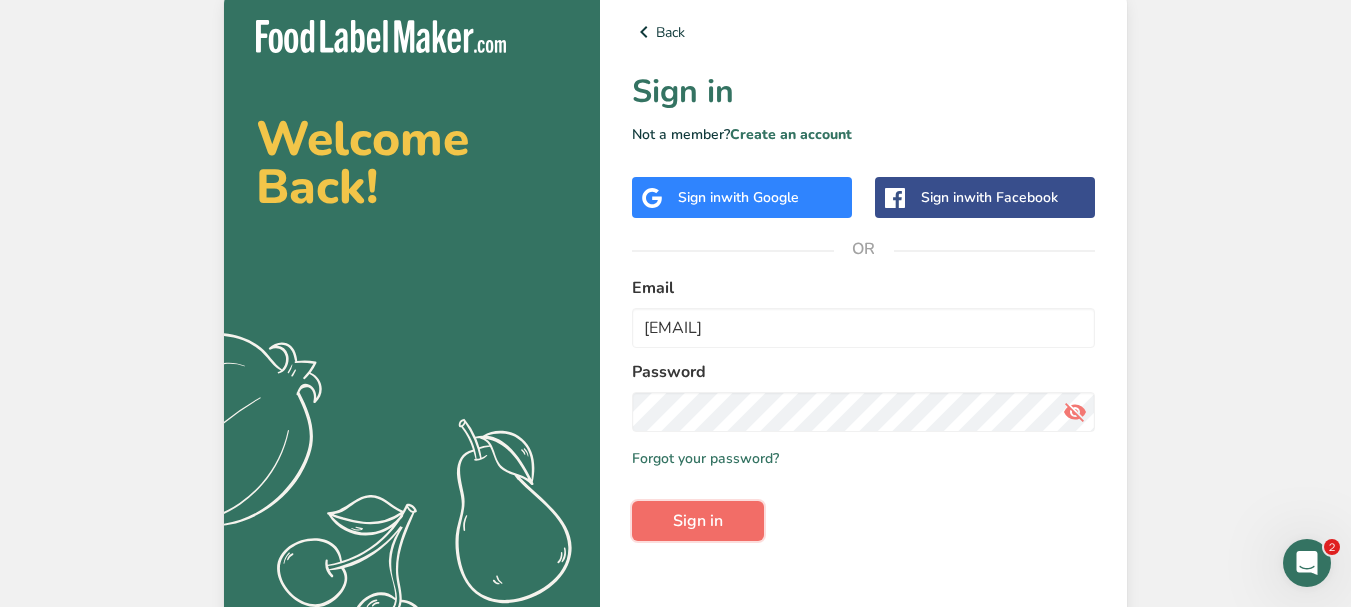 click on "Sign in" at bounding box center [698, 521] 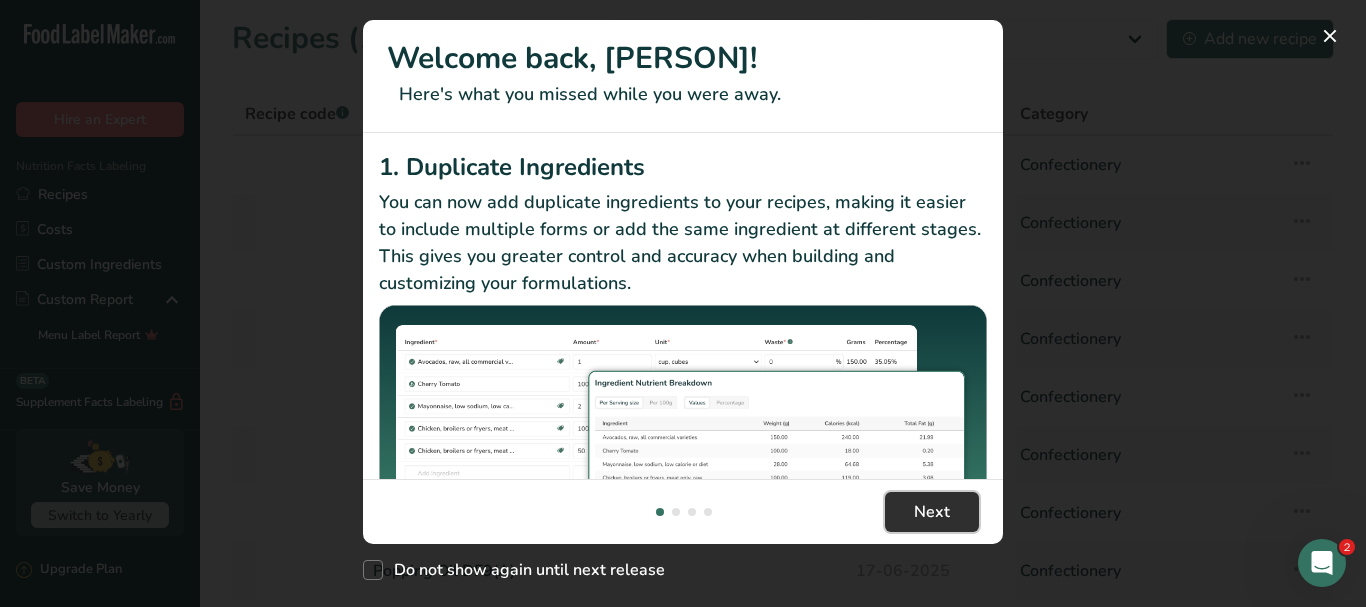 click on "Next" at bounding box center [932, 512] 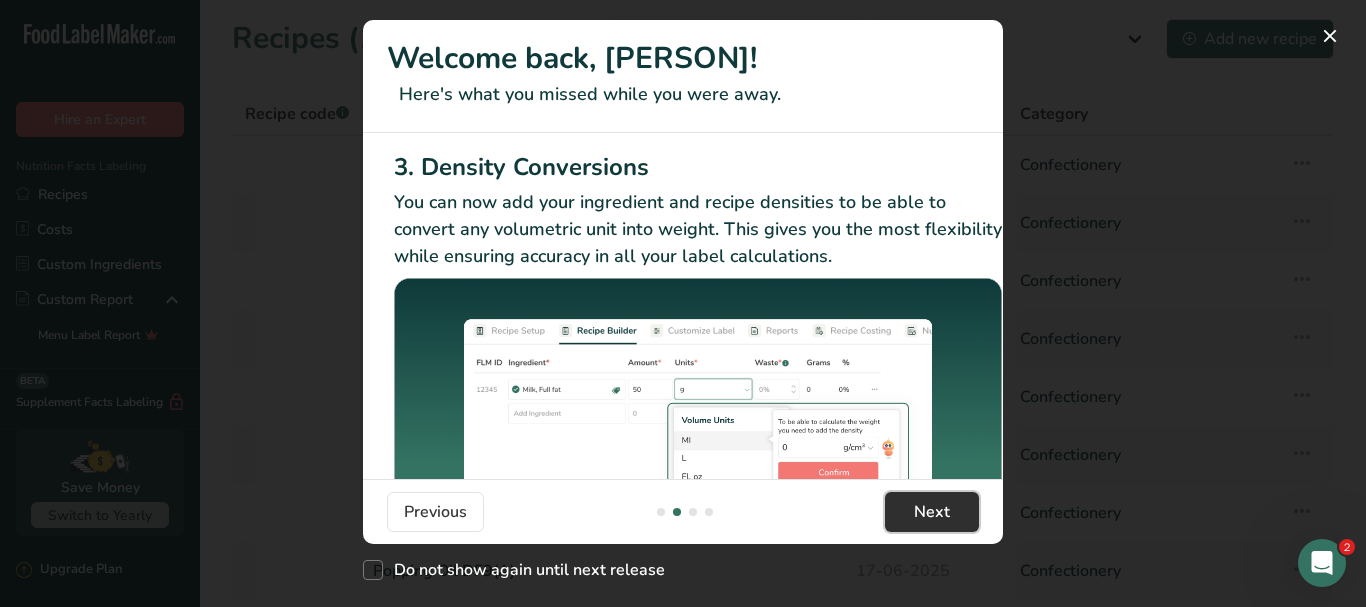 click on "Next" at bounding box center [932, 512] 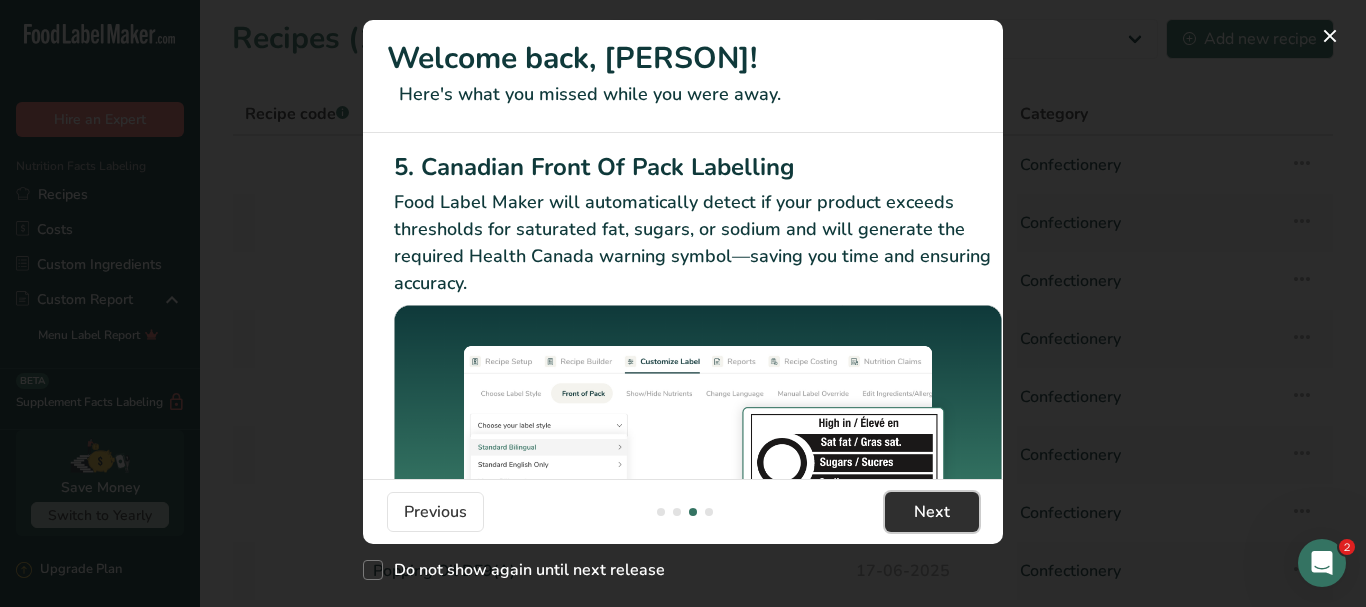 click on "Next" at bounding box center (932, 512) 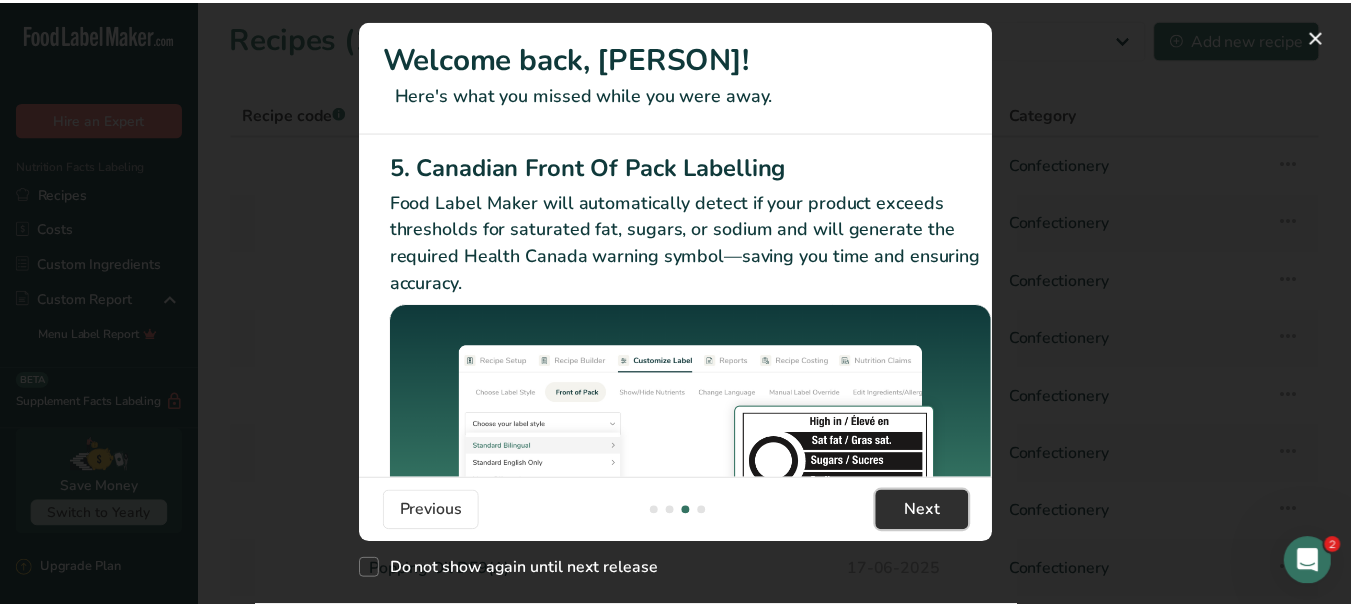 scroll, scrollTop: 0, scrollLeft: 1905, axis: horizontal 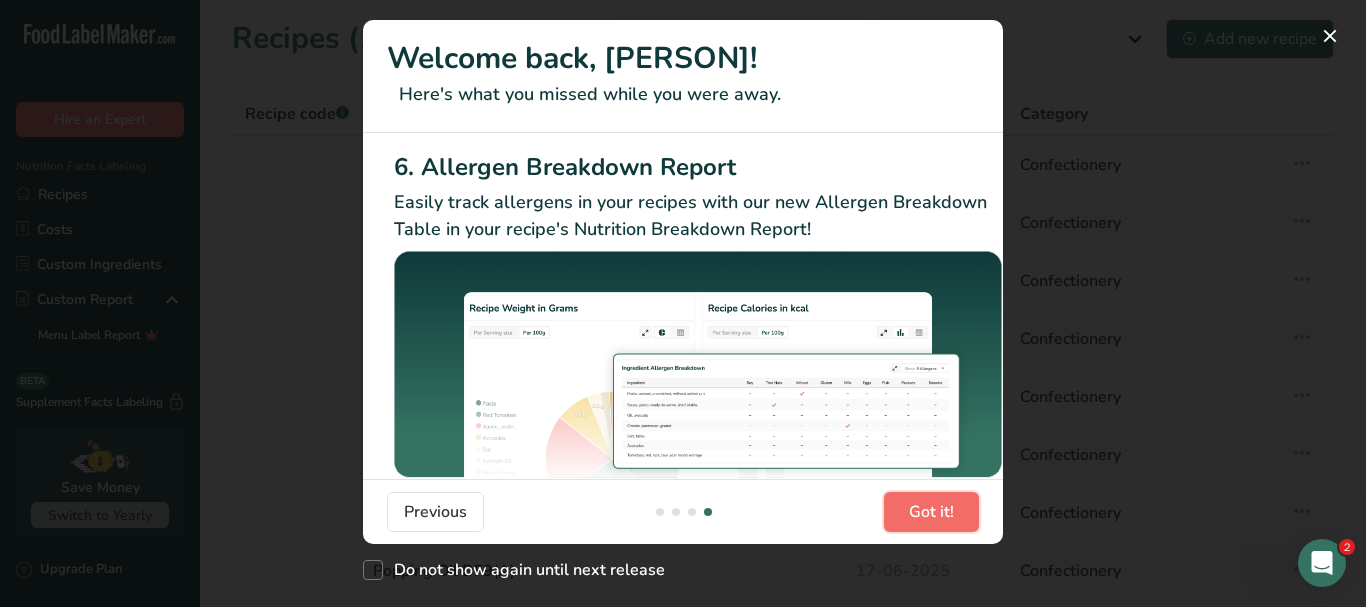 click on "Got it!" at bounding box center (931, 512) 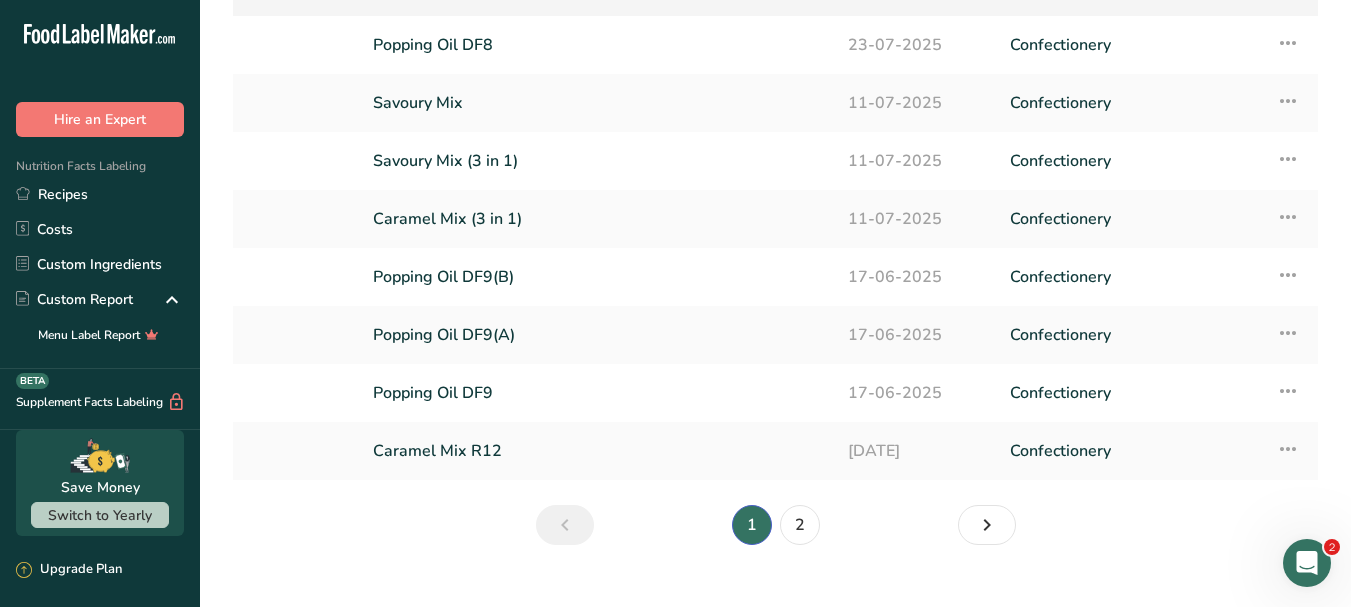 scroll, scrollTop: 270, scrollLeft: 0, axis: vertical 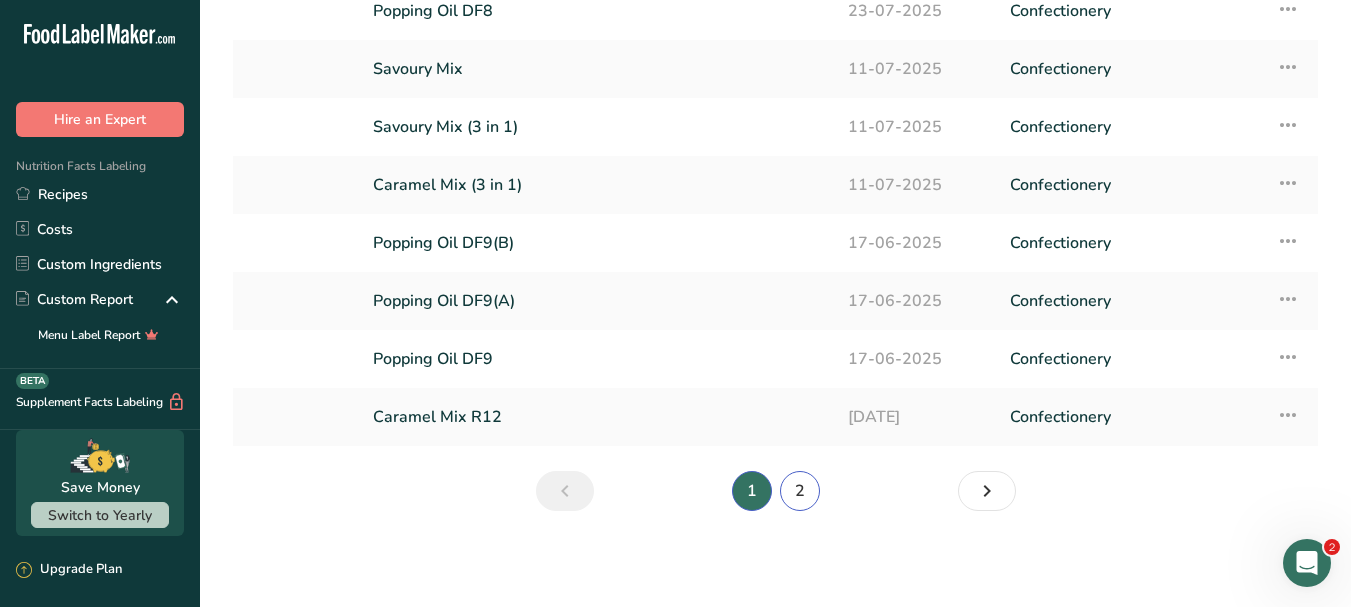click on "2" at bounding box center [800, 491] 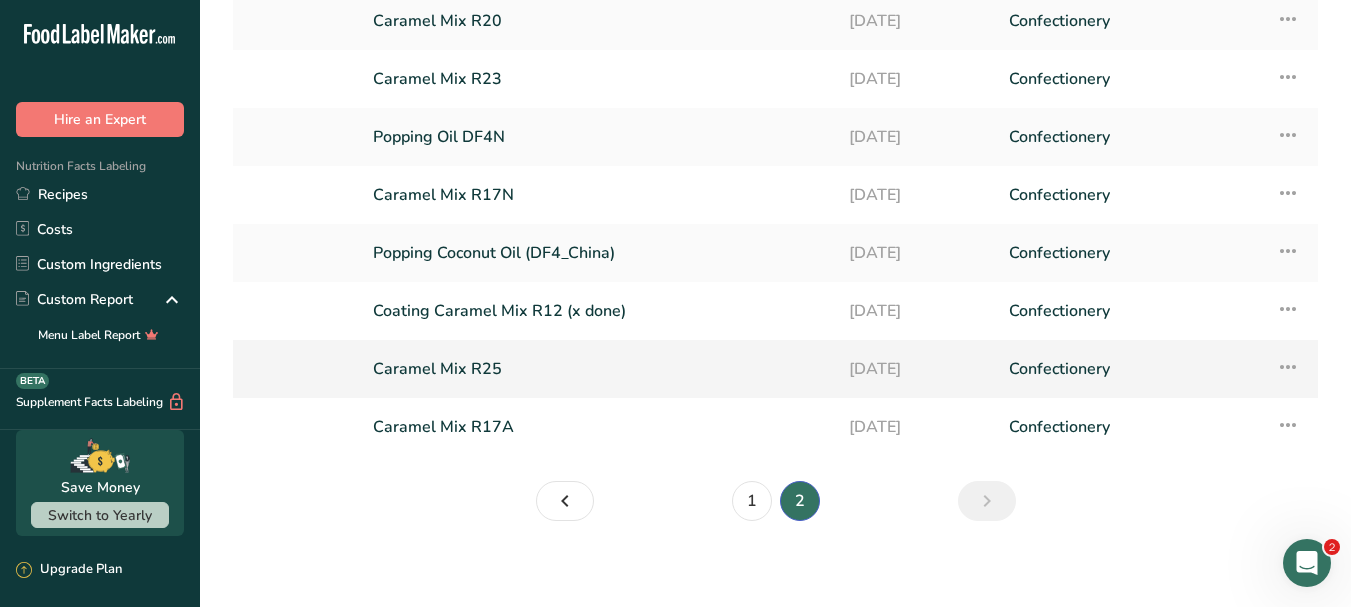 scroll, scrollTop: 212, scrollLeft: 0, axis: vertical 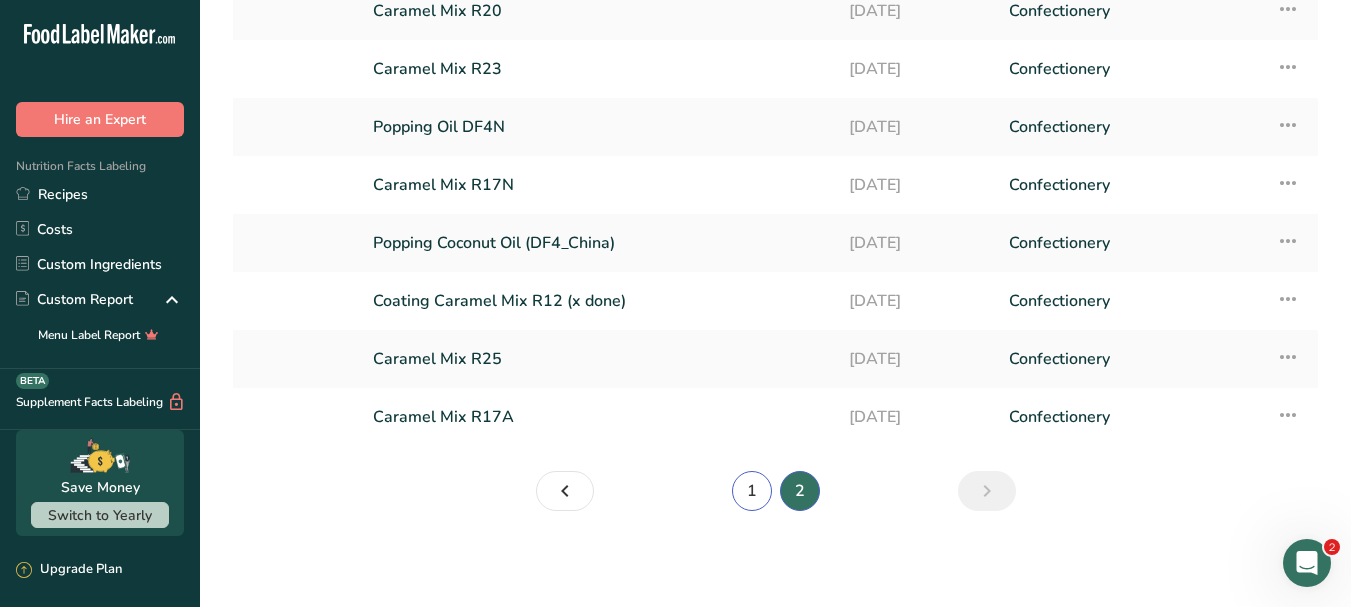 click on "1" at bounding box center (752, 491) 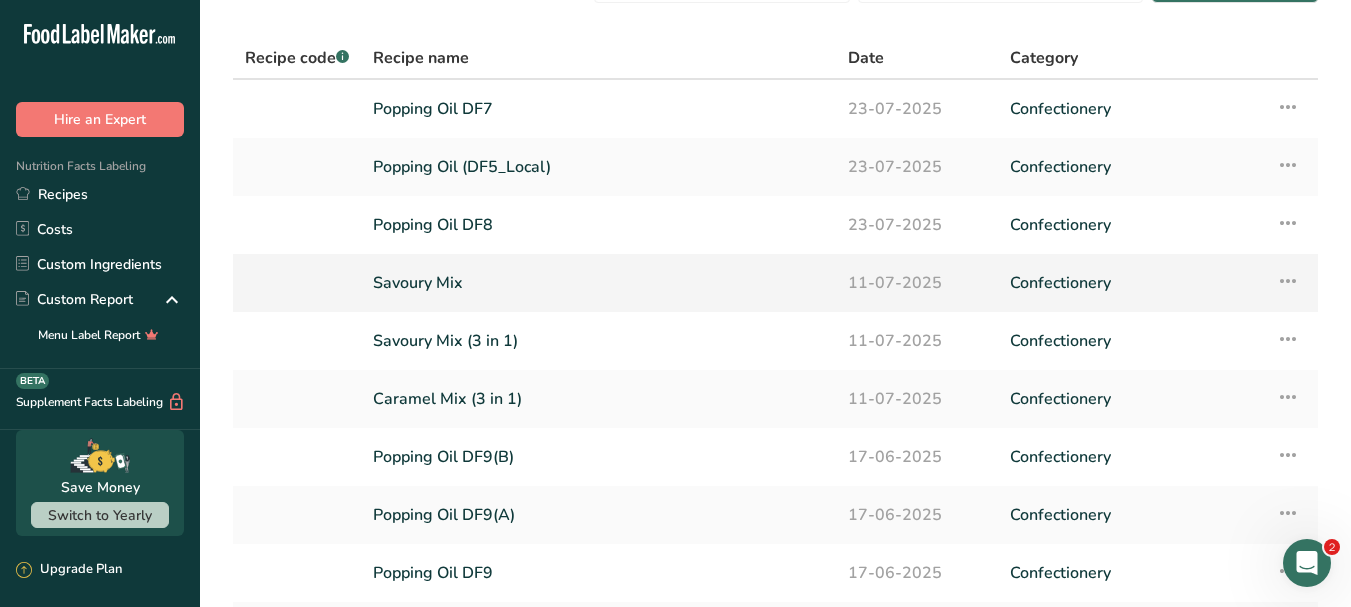 scroll, scrollTop: 12, scrollLeft: 0, axis: vertical 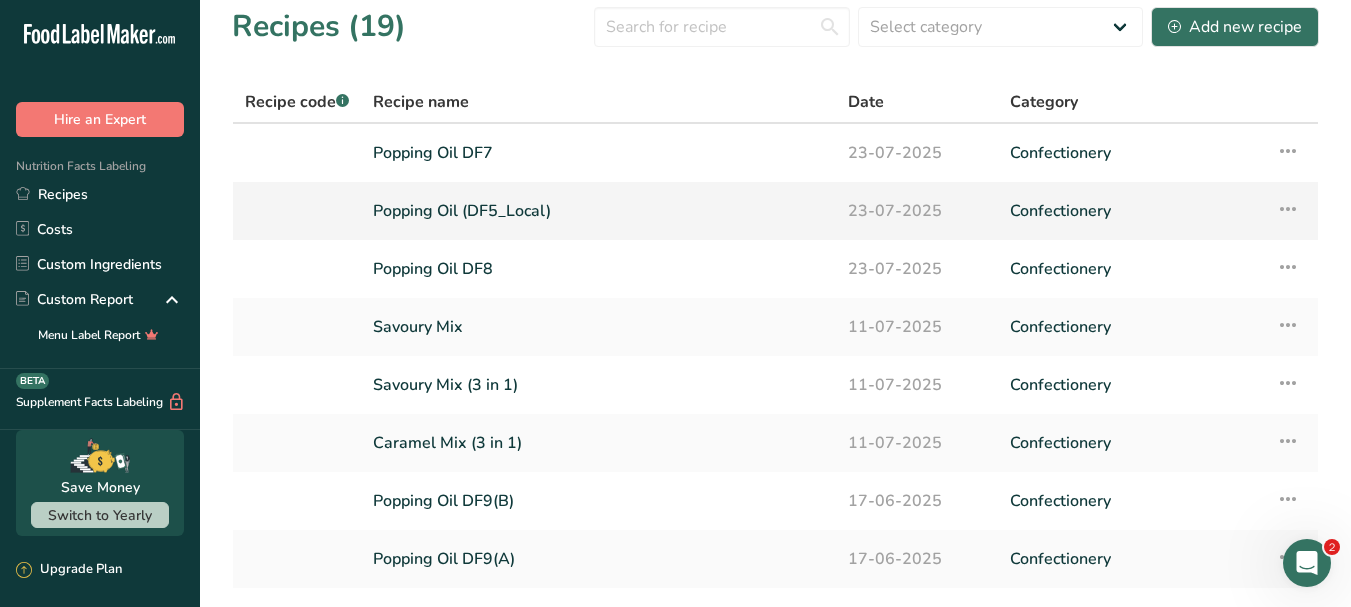 click on "Popping Oil (DF5_Local)" at bounding box center [598, 211] 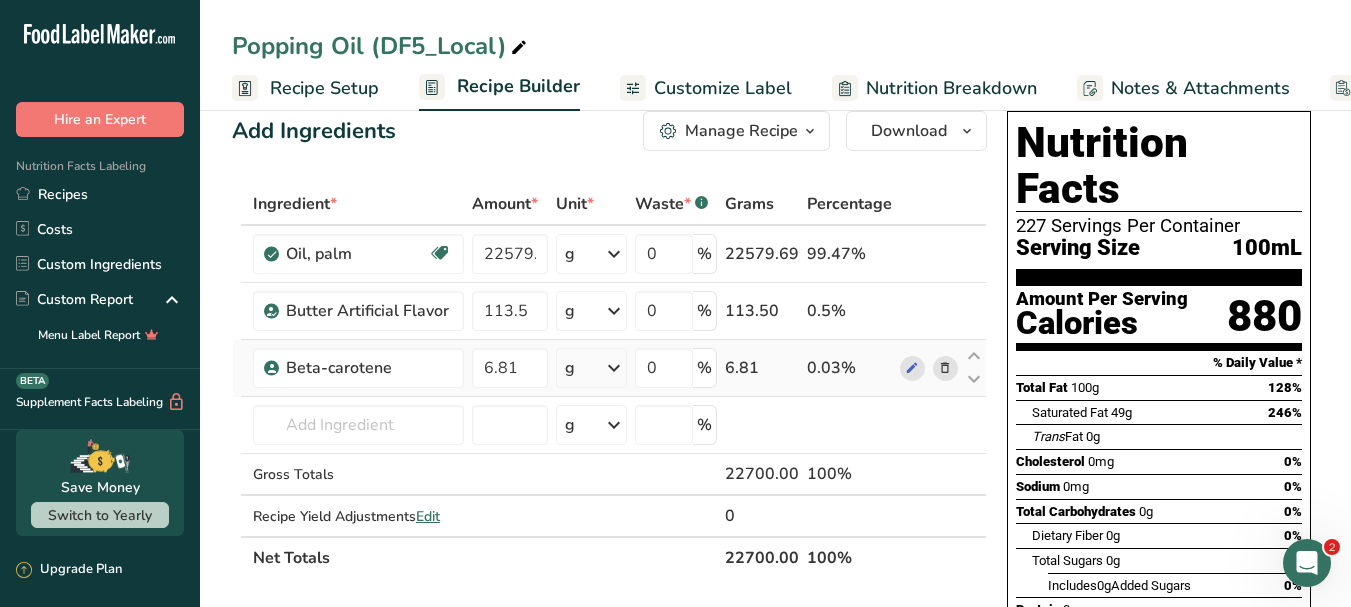 scroll, scrollTop: 0, scrollLeft: 0, axis: both 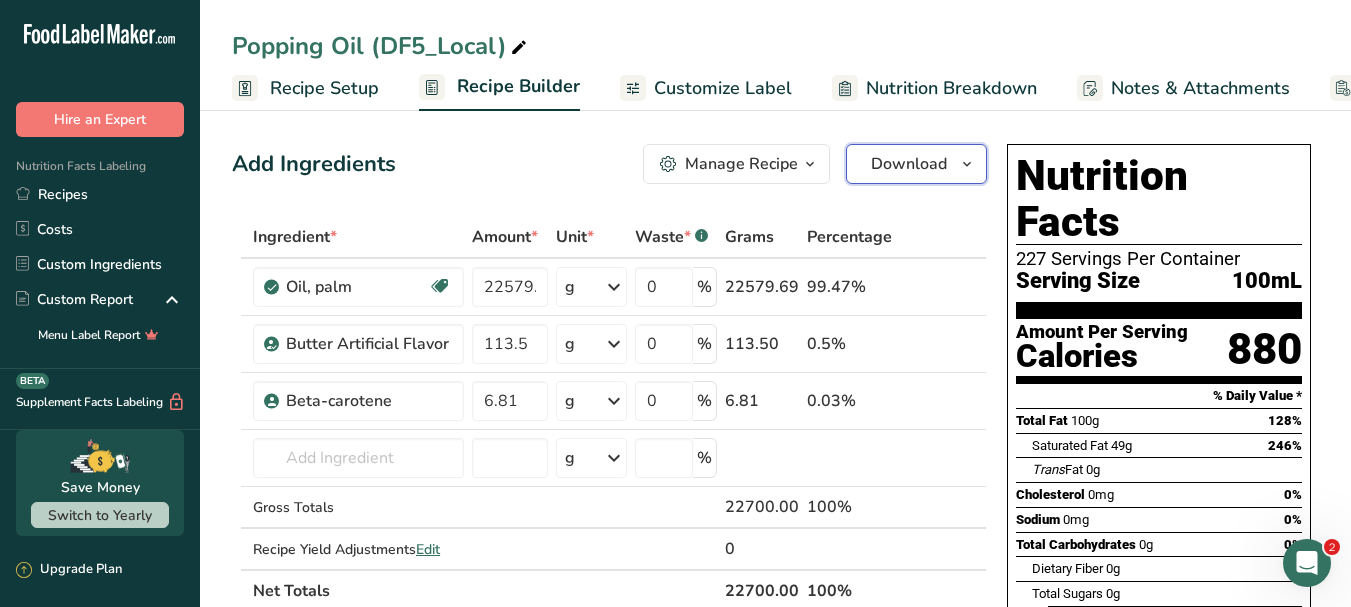 click at bounding box center (967, 164) 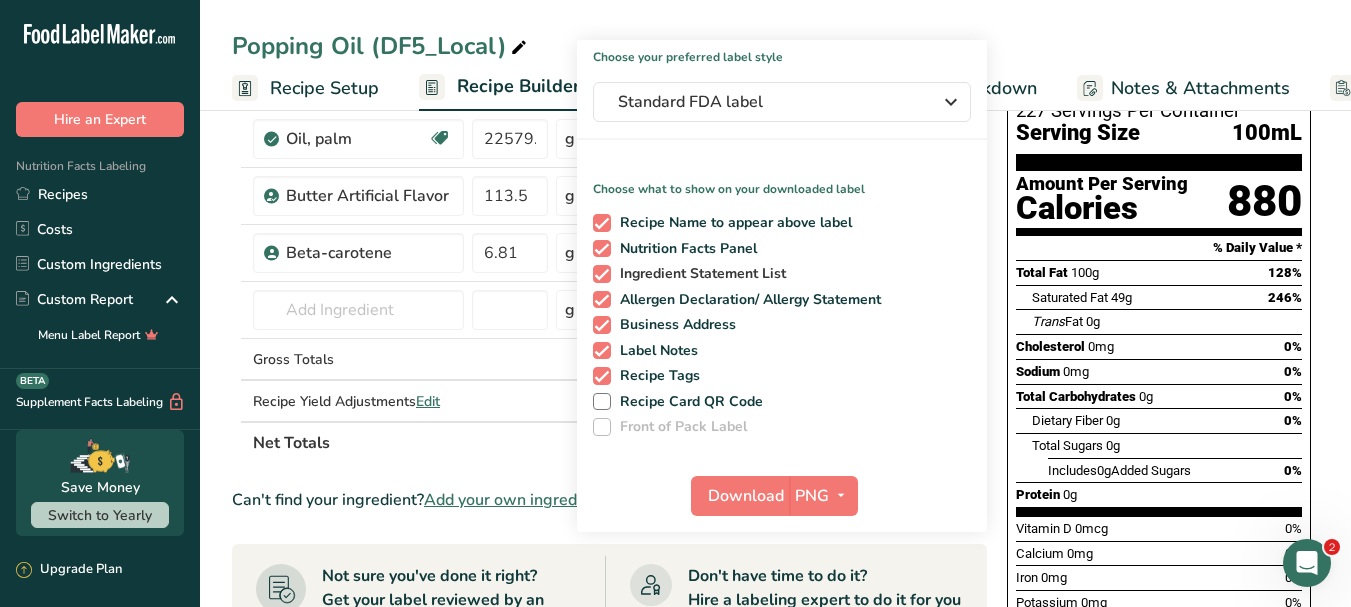 scroll, scrollTop: 200, scrollLeft: 0, axis: vertical 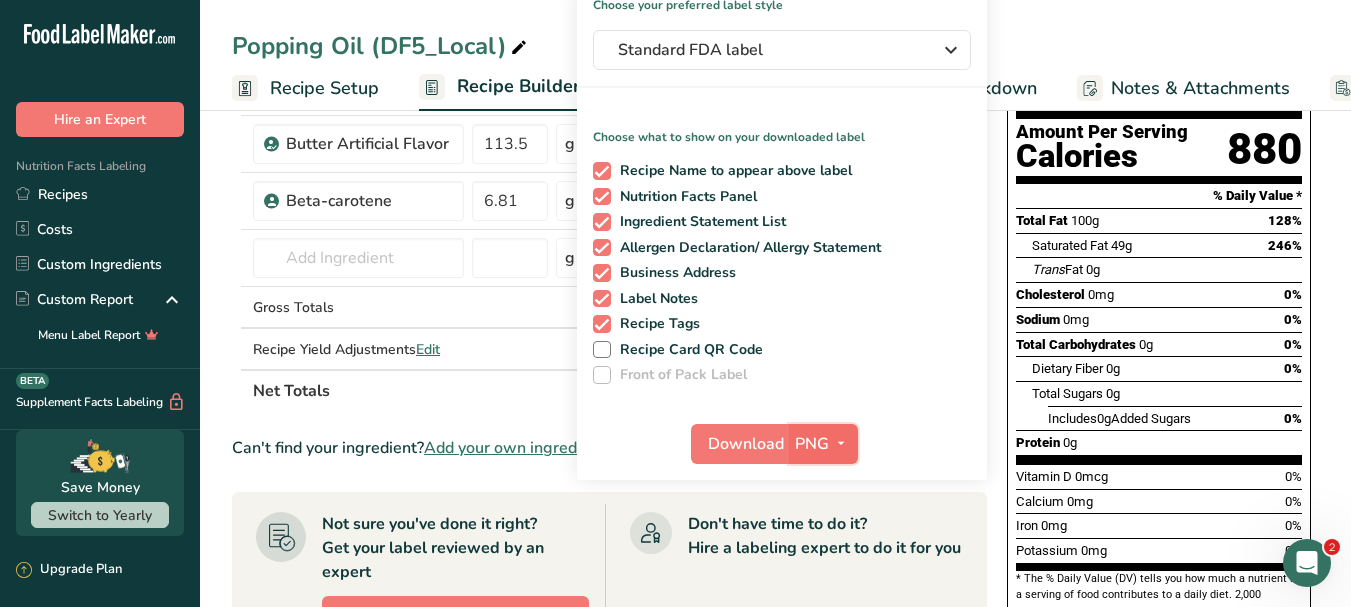 click at bounding box center (841, 443) 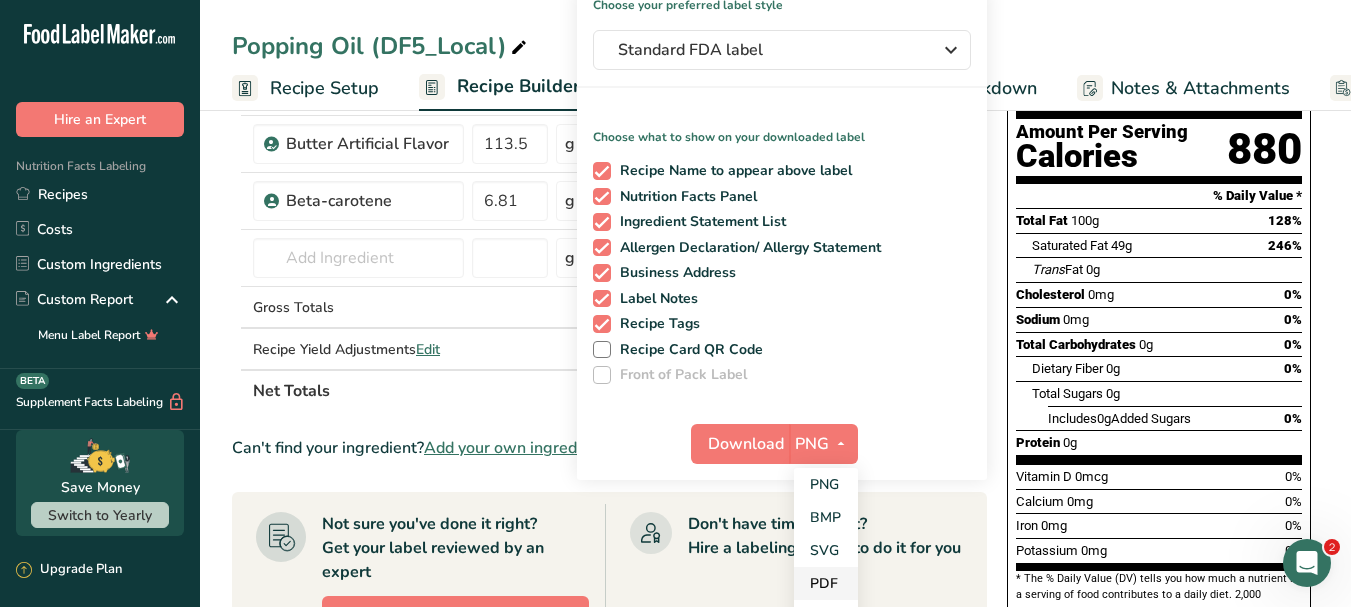 click on "PDF" at bounding box center (826, 583) 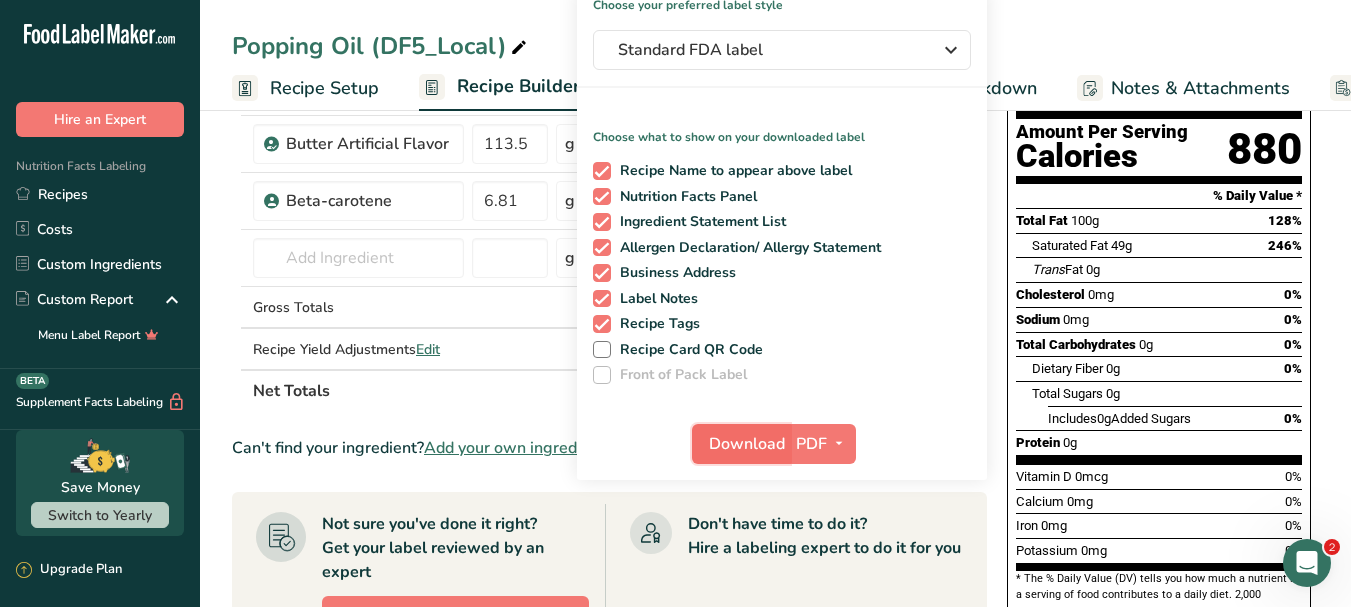 click on "Download" at bounding box center (741, 444) 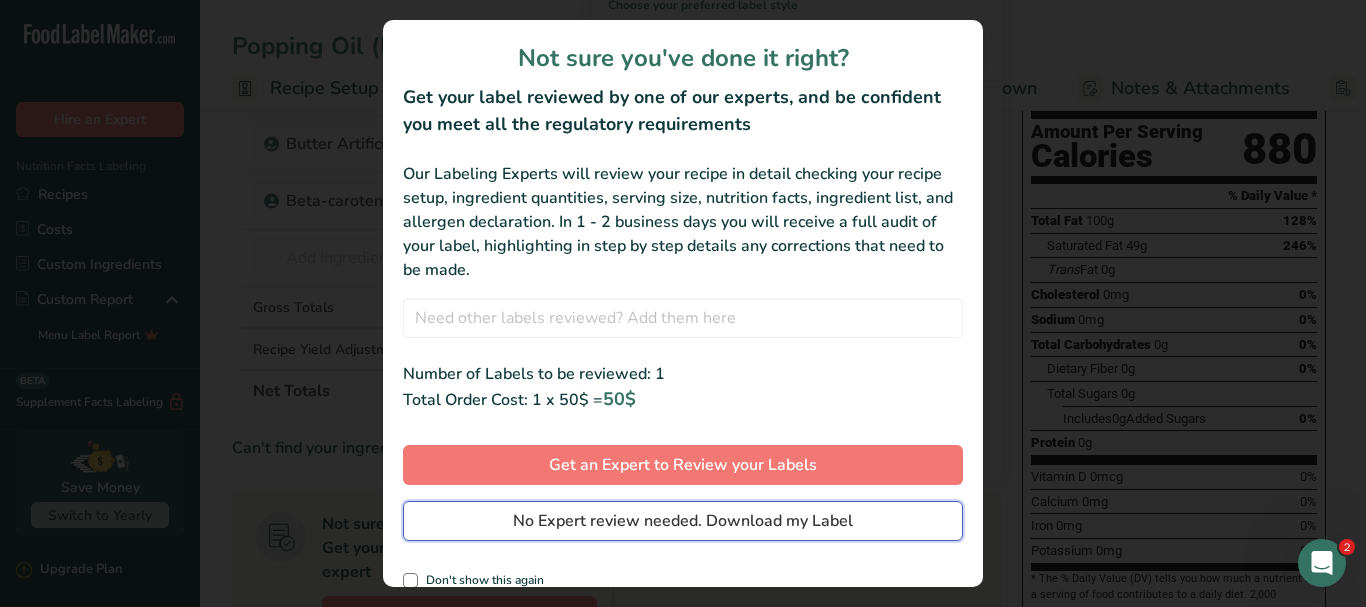 click on "No Expert review needed. Download my Label" at bounding box center (683, 521) 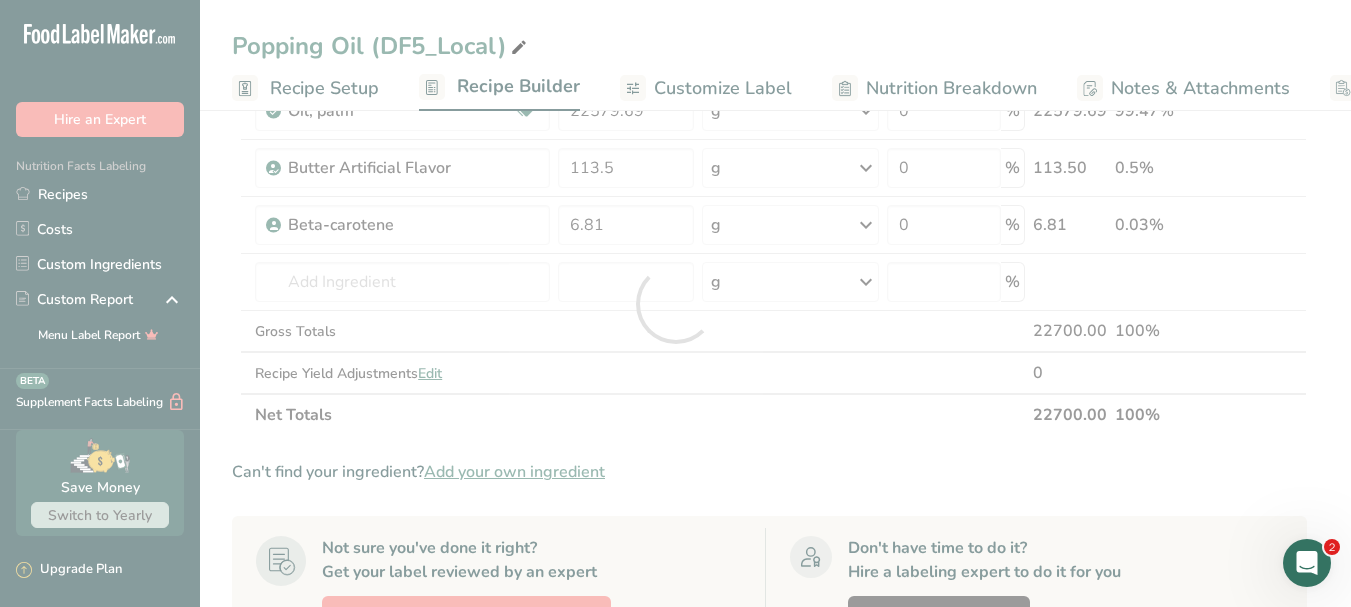 scroll, scrollTop: 0, scrollLeft: 0, axis: both 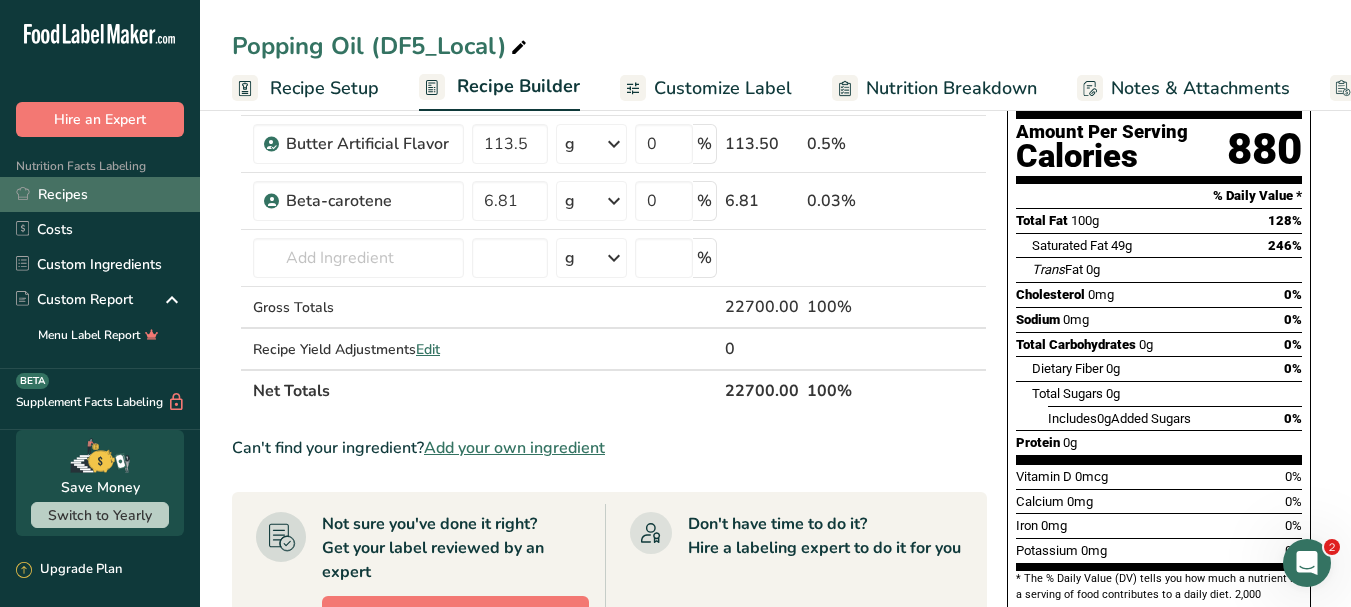 click on "Recipes" at bounding box center (100, 194) 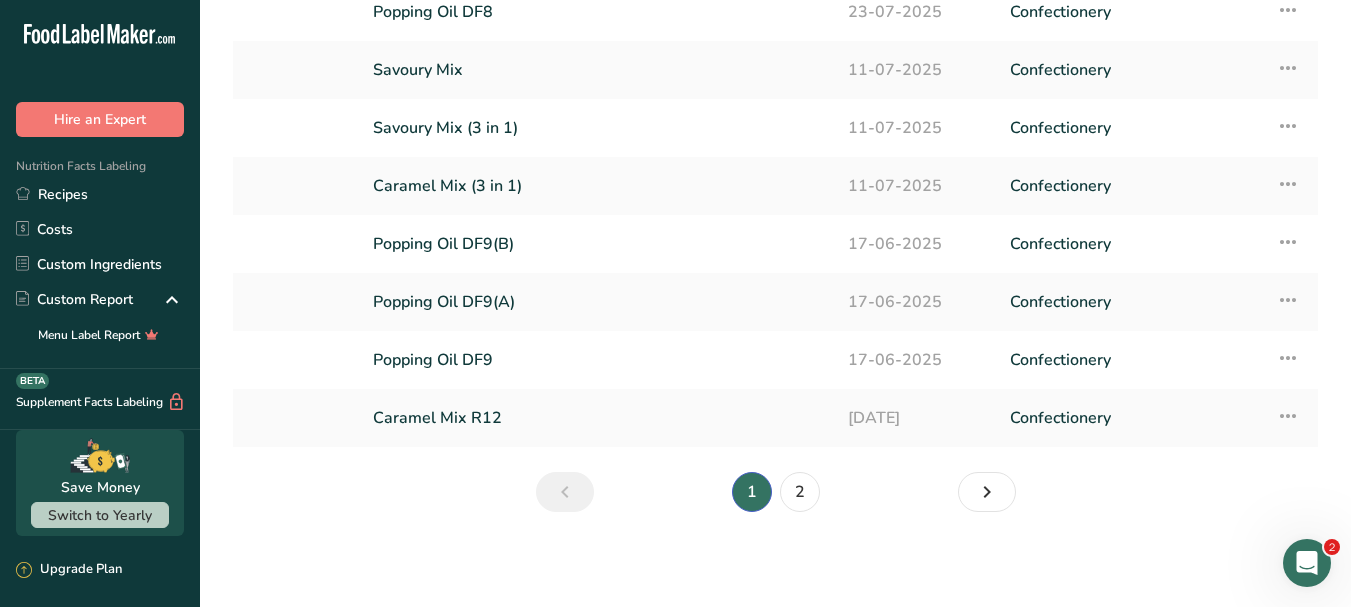 scroll, scrollTop: 270, scrollLeft: 0, axis: vertical 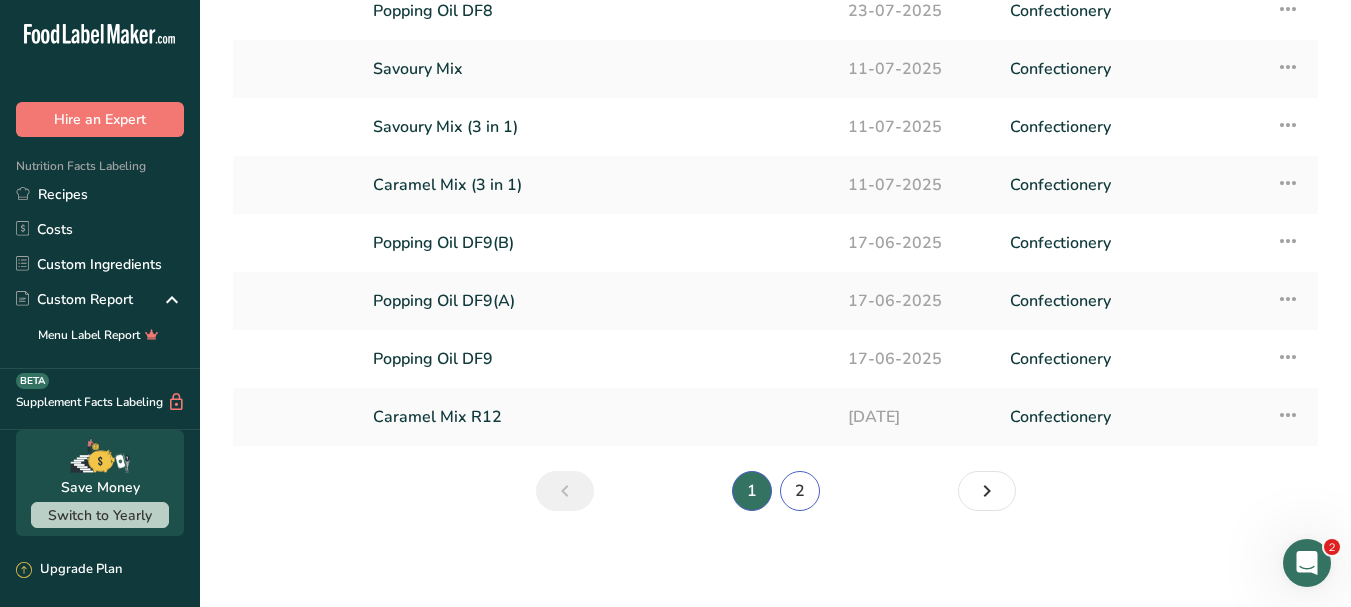 click on "2" at bounding box center (800, 491) 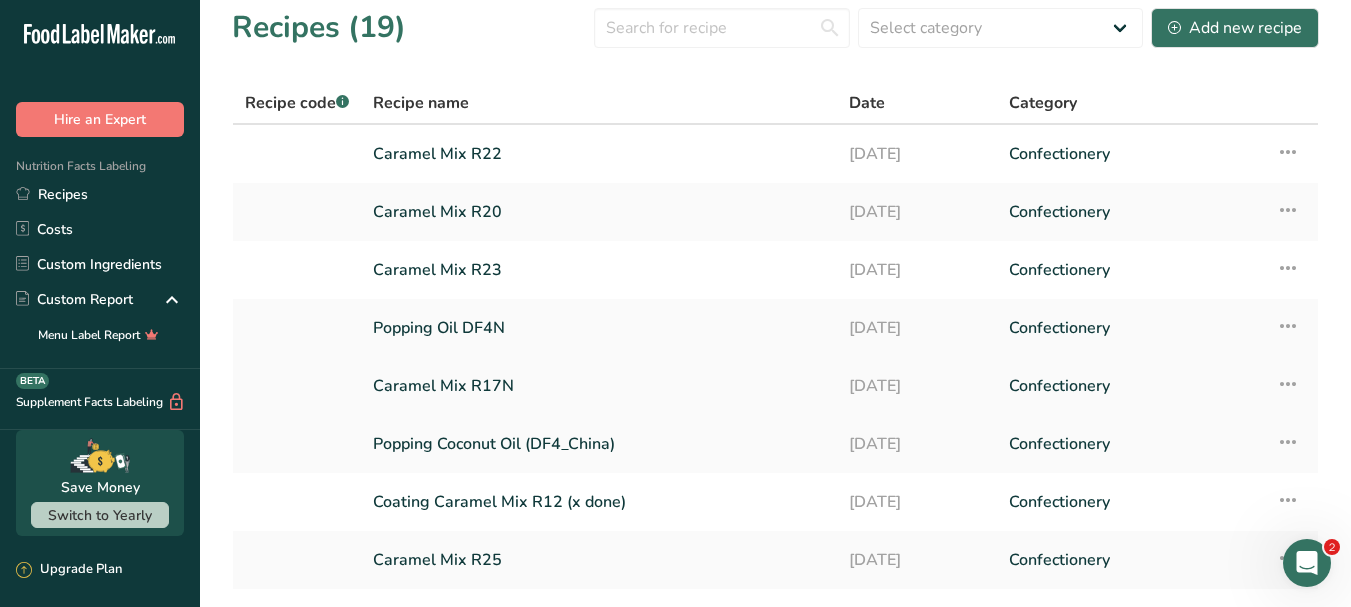 scroll, scrollTop: 0, scrollLeft: 0, axis: both 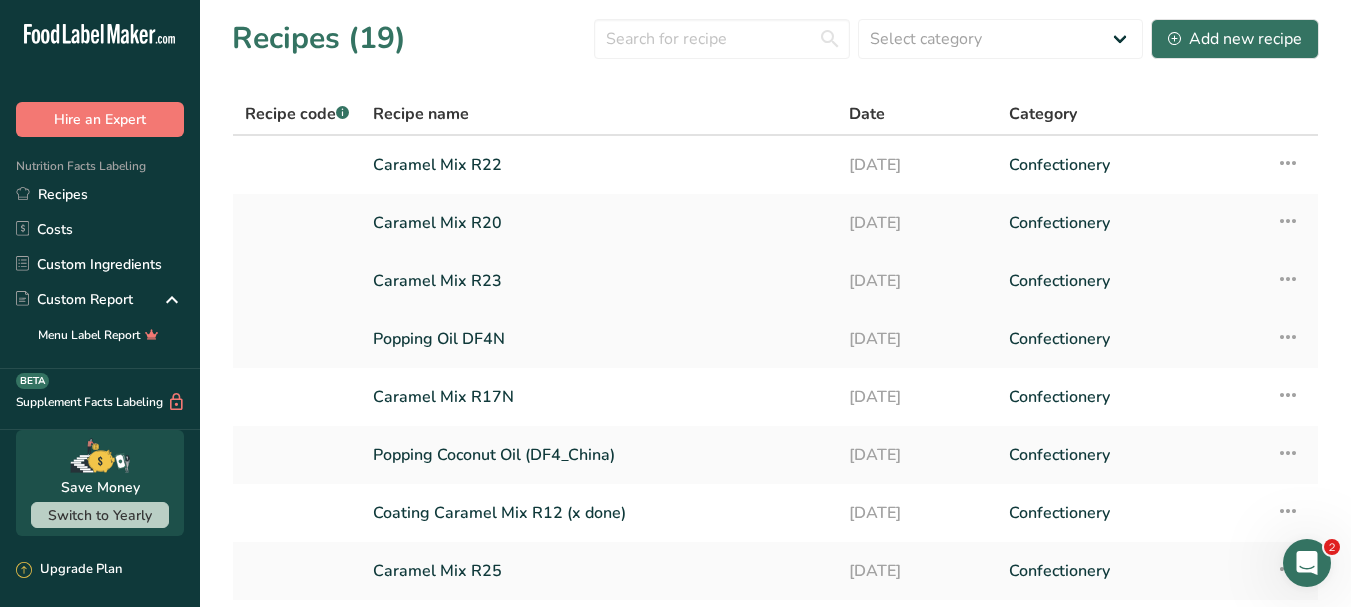 click on "Caramel Mix R23" at bounding box center (599, 281) 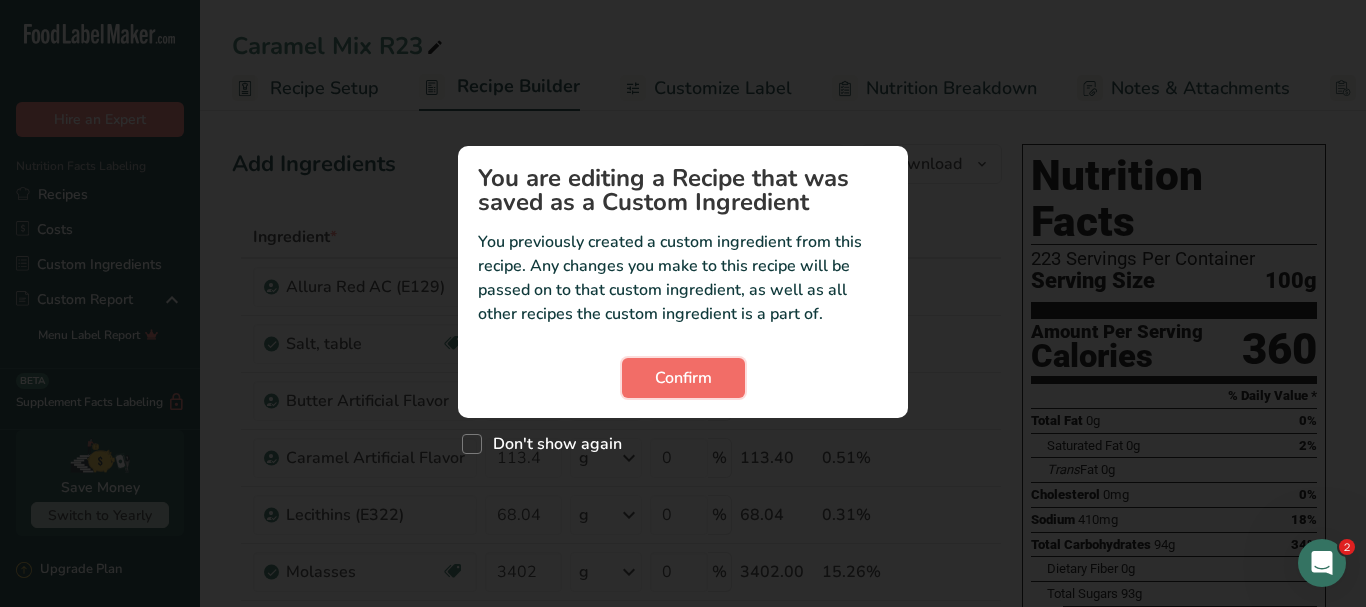 click on "Confirm" at bounding box center (683, 378) 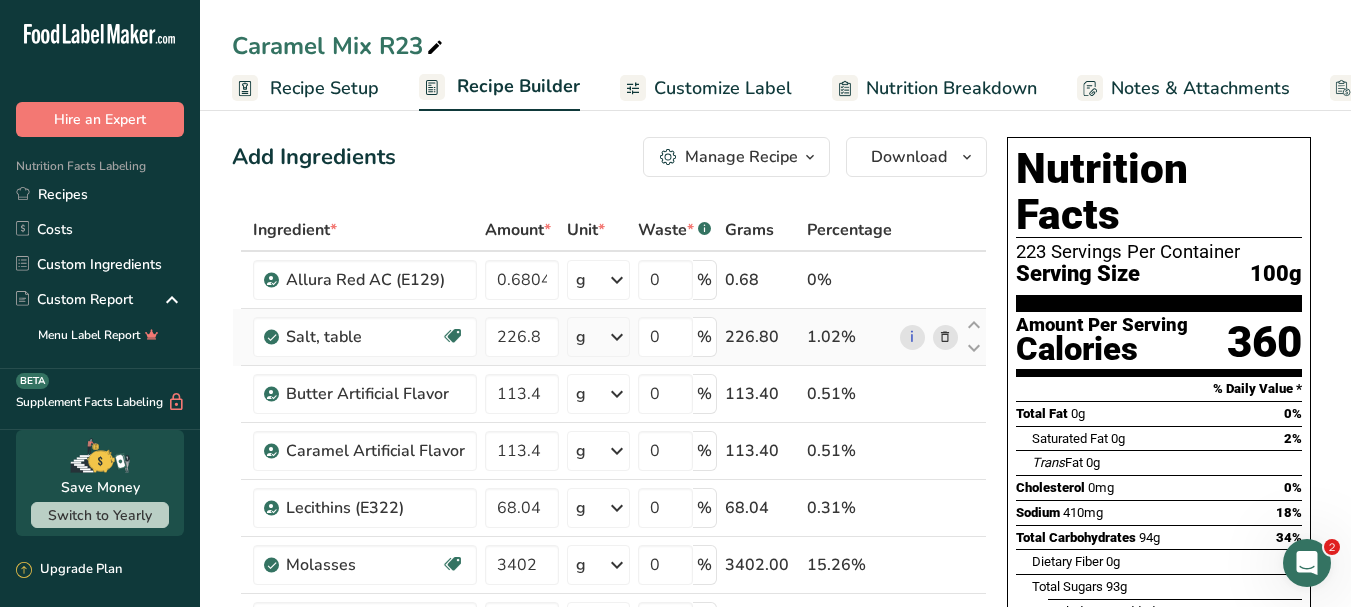scroll, scrollTop: 0, scrollLeft: 0, axis: both 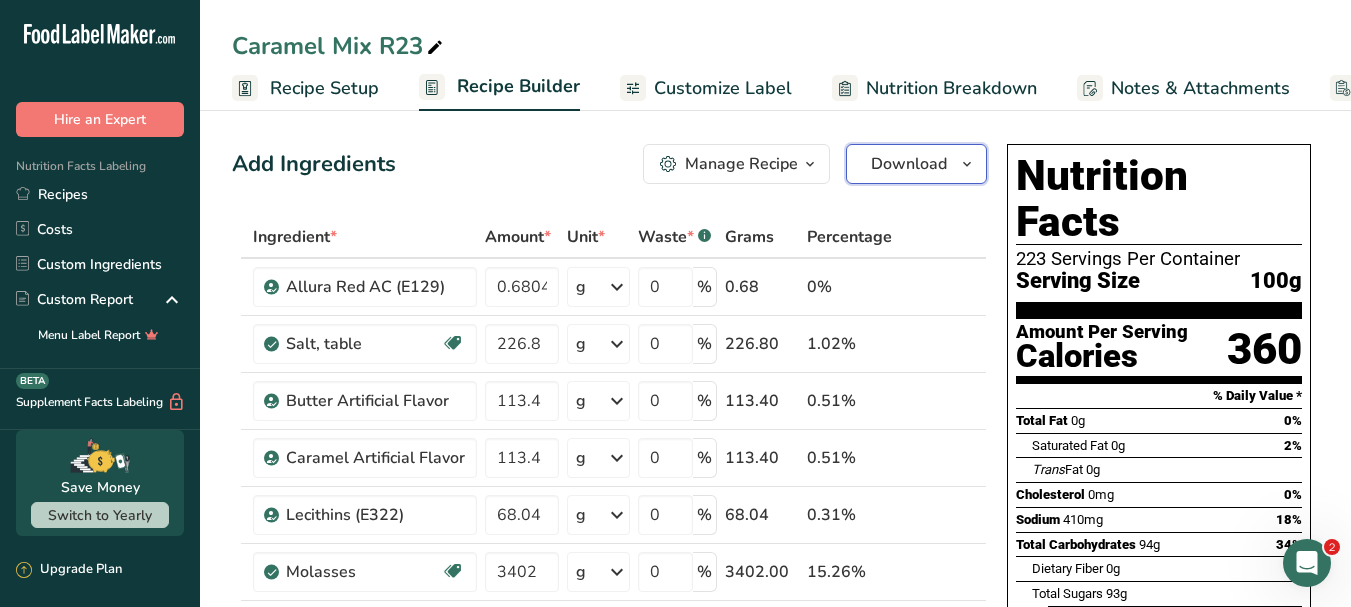 click on "Download" at bounding box center [909, 164] 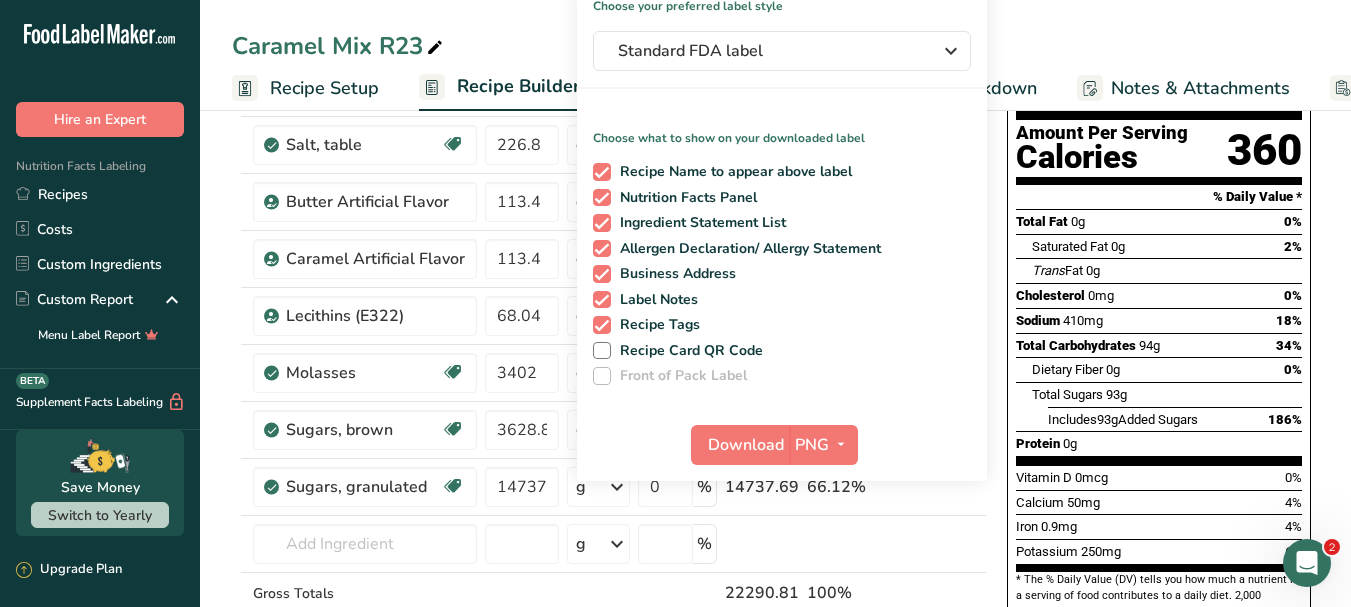 scroll, scrollTop: 200, scrollLeft: 0, axis: vertical 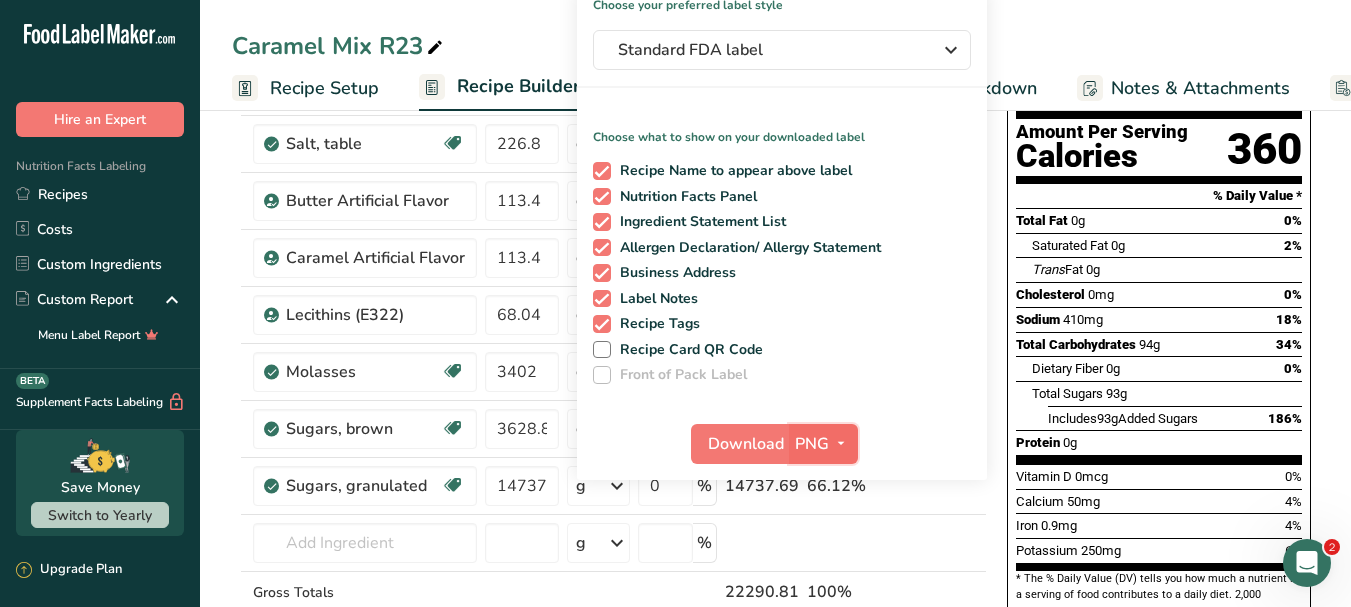 click at bounding box center (841, 443) 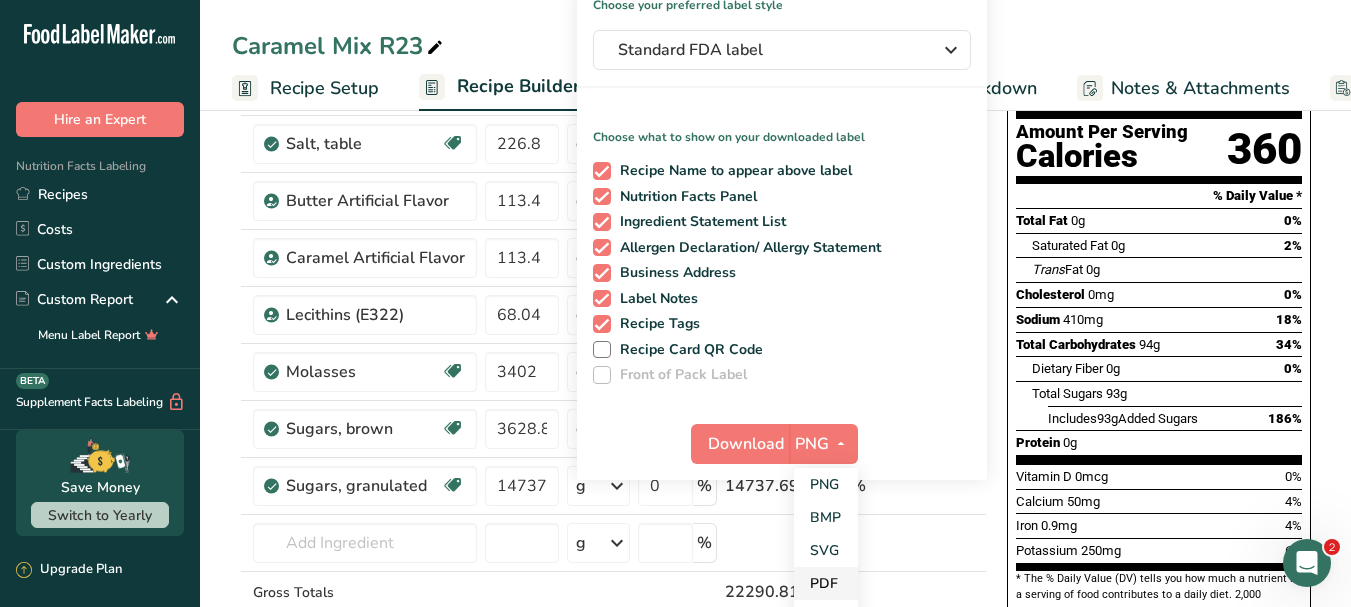 click on "PDF" at bounding box center [826, 583] 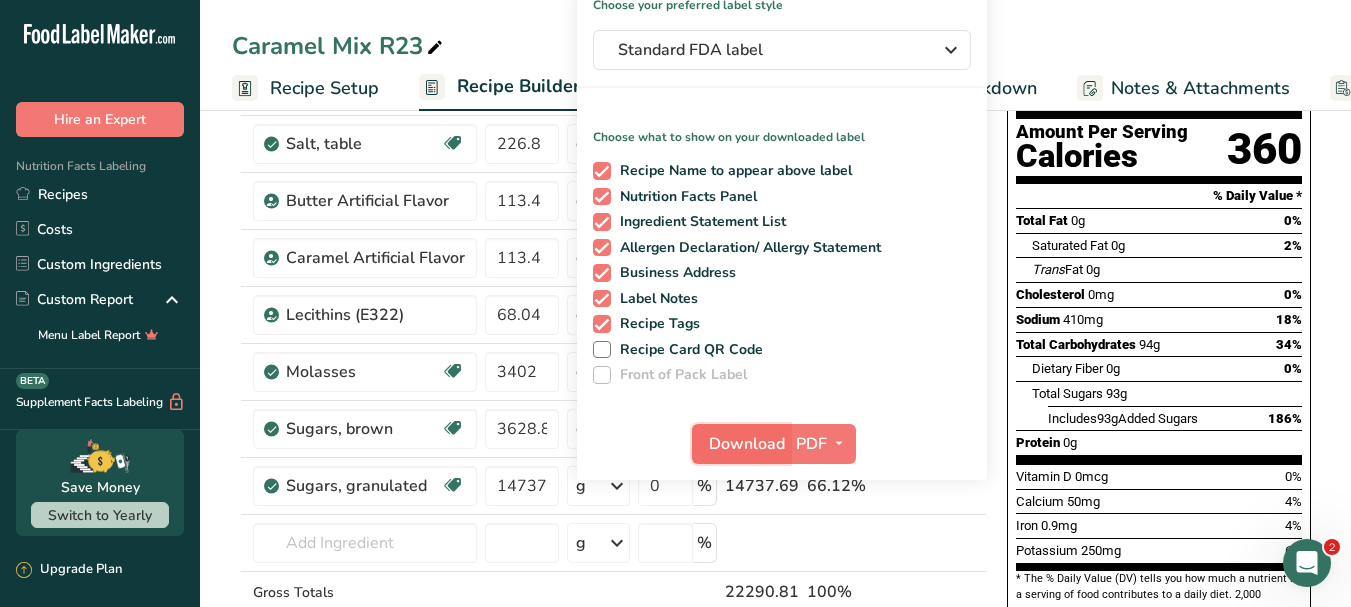 click on "Download" at bounding box center (747, 444) 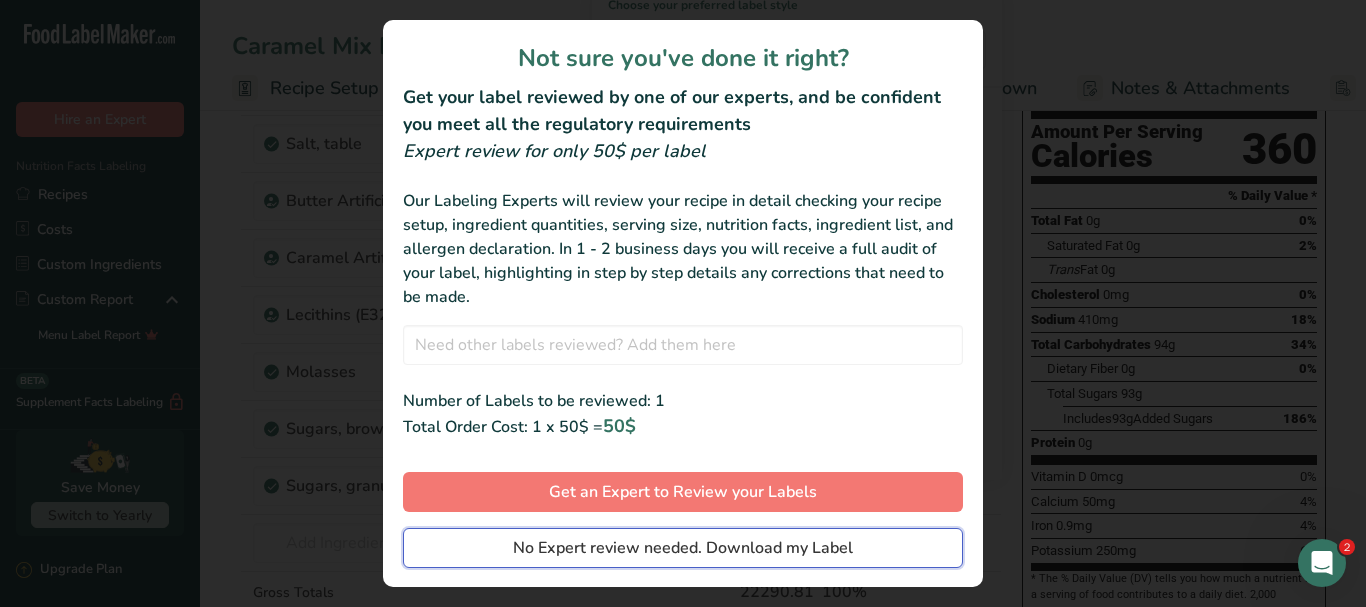 click on "No Expert review needed. Download my Label" at bounding box center [683, 548] 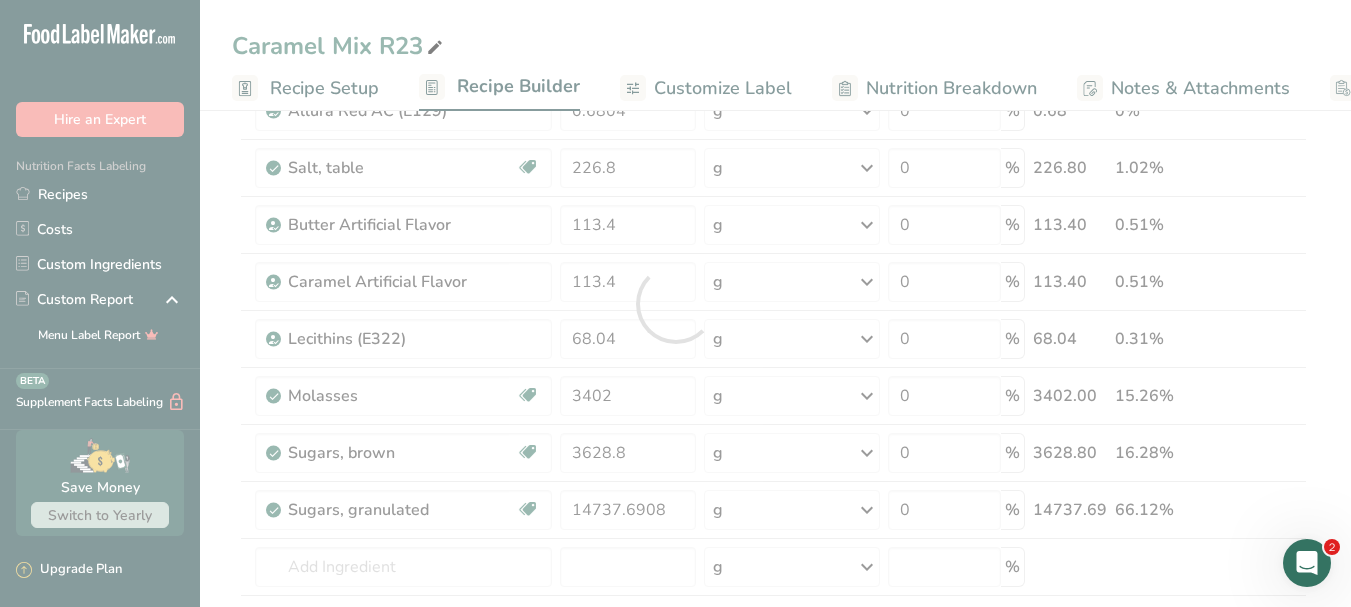 scroll, scrollTop: 0, scrollLeft: 0, axis: both 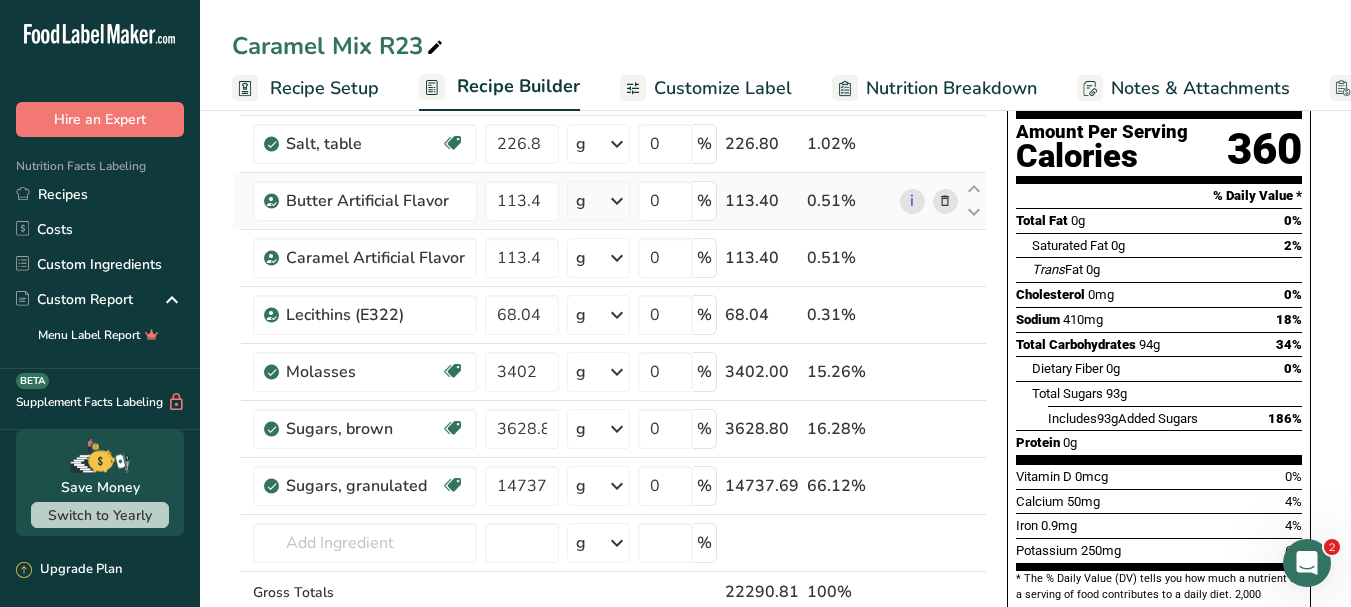 click on "Recipes" at bounding box center (100, 194) 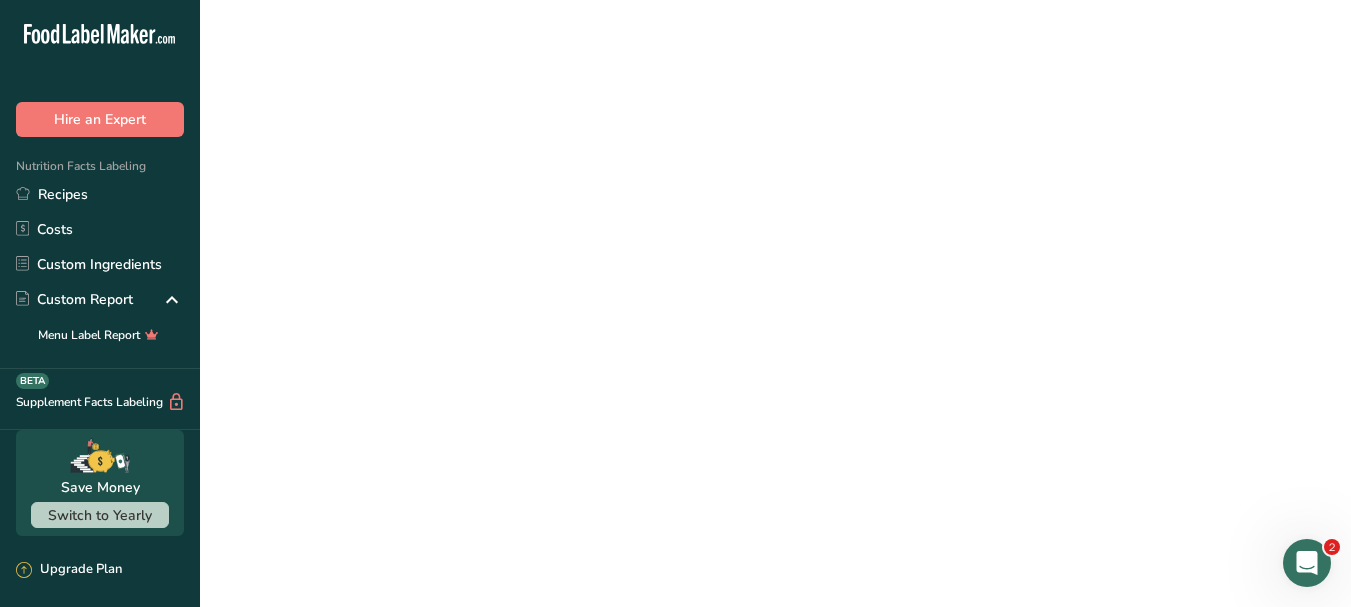 scroll, scrollTop: 0, scrollLeft: 0, axis: both 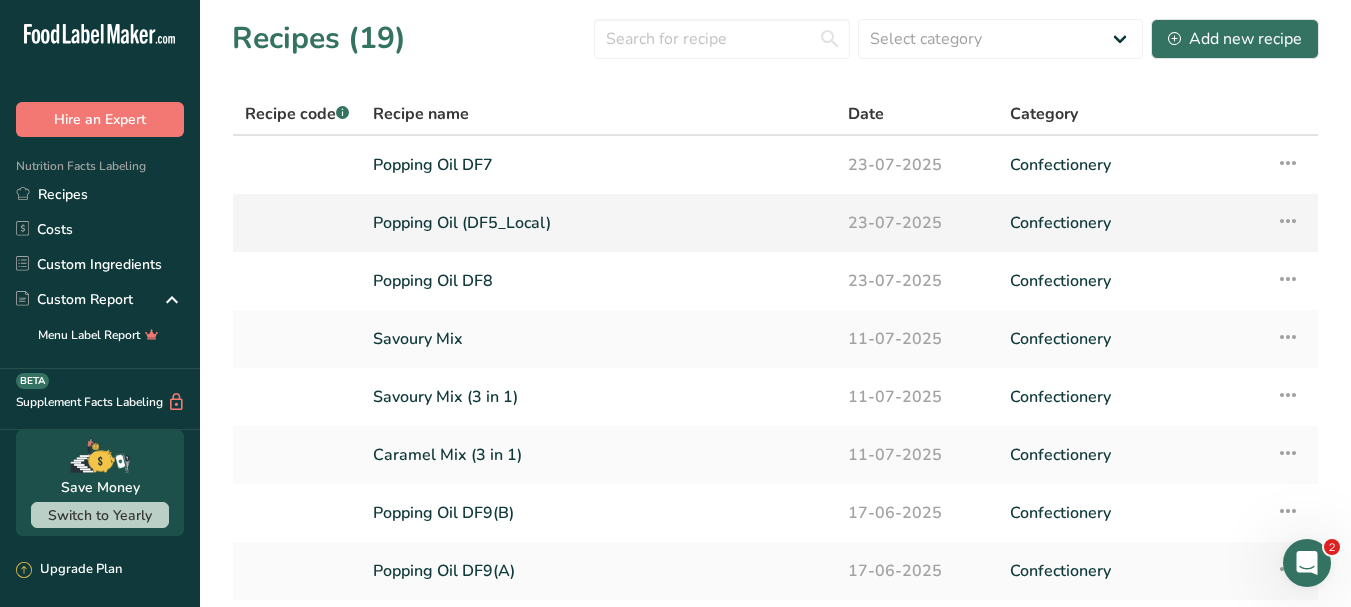 click on "Popping Oil (DF5_Local)" at bounding box center [598, 223] 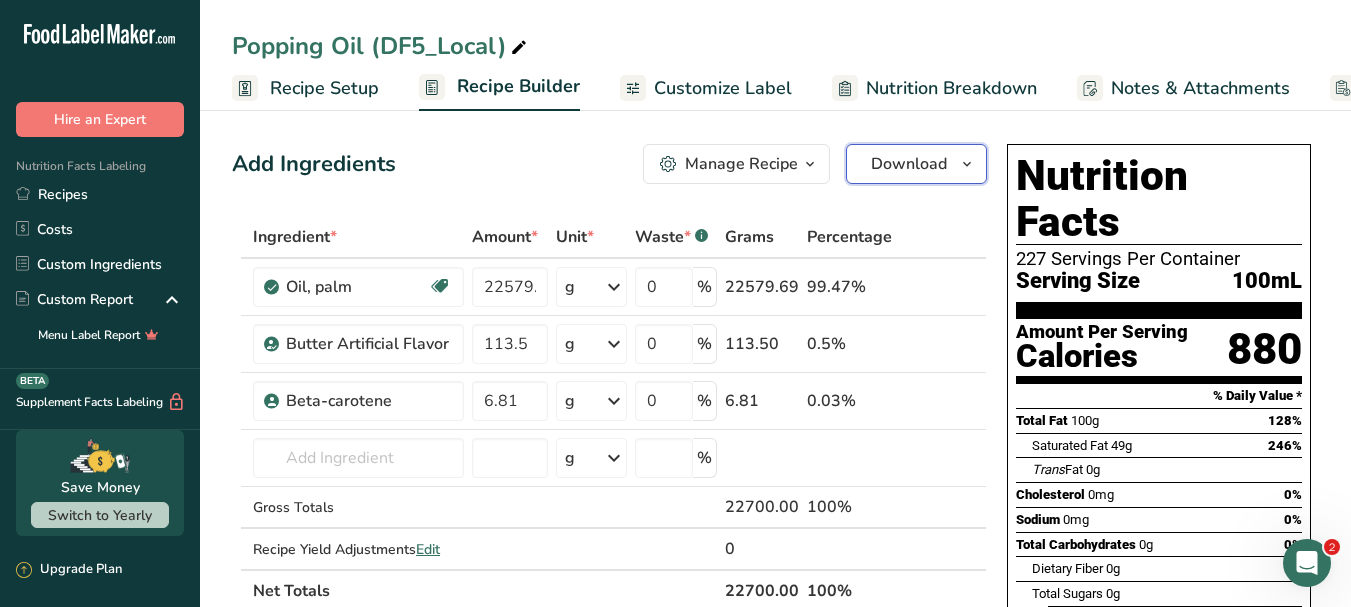 click on "Download" at bounding box center [909, 164] 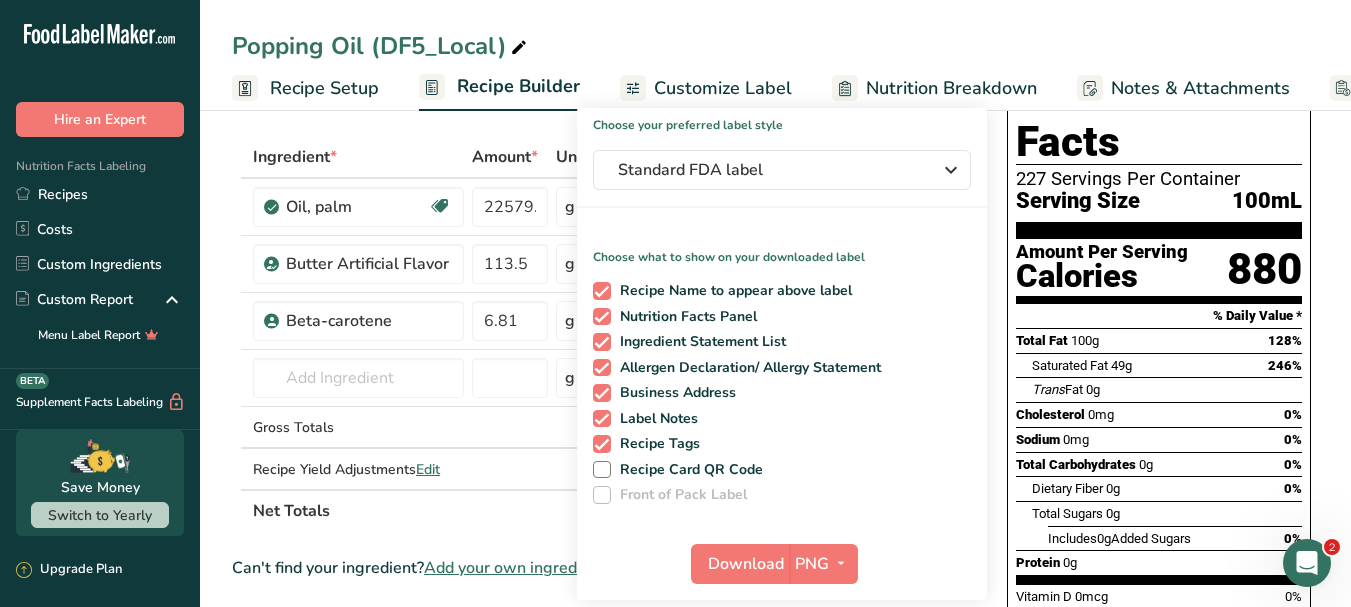 scroll, scrollTop: 200, scrollLeft: 0, axis: vertical 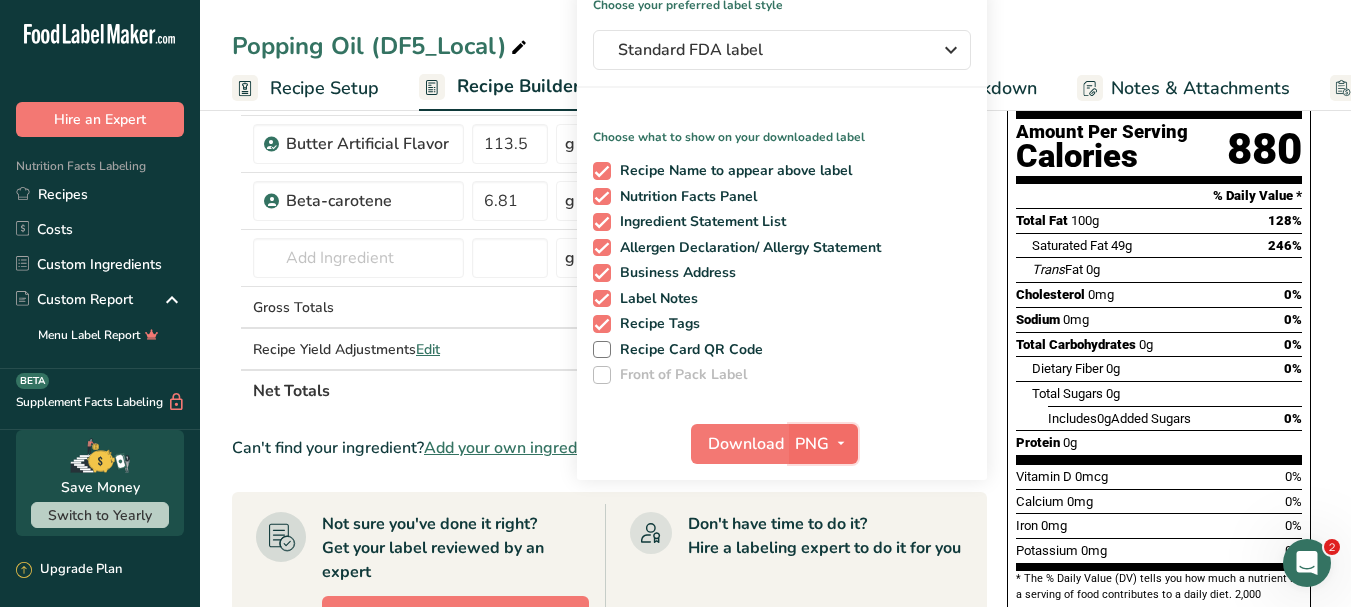 click at bounding box center [841, 444] 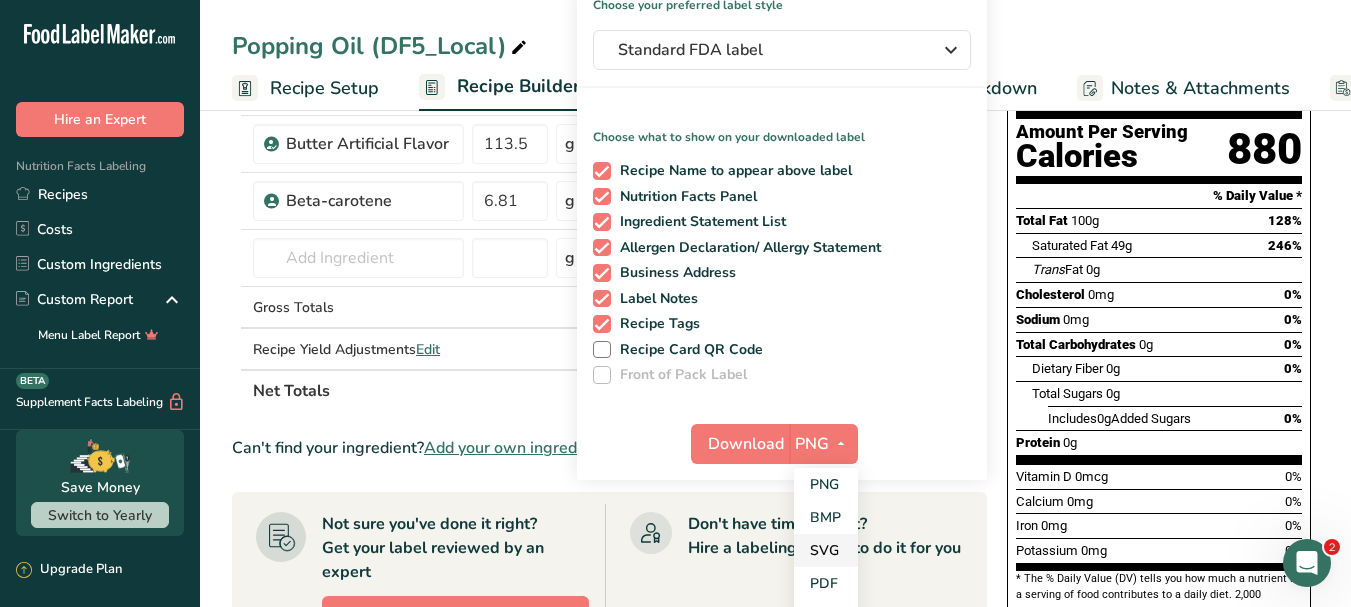 drag, startPoint x: 835, startPoint y: 580, endPoint x: 840, endPoint y: 561, distance: 19.646883 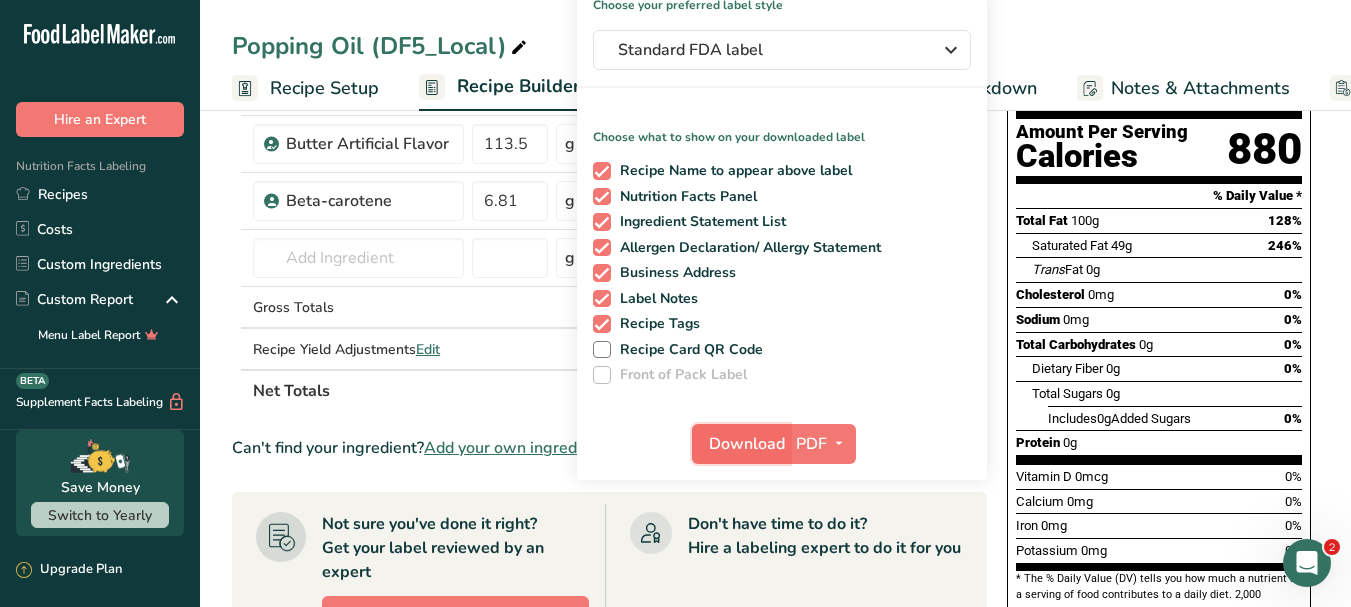 click on "Download" at bounding box center [747, 444] 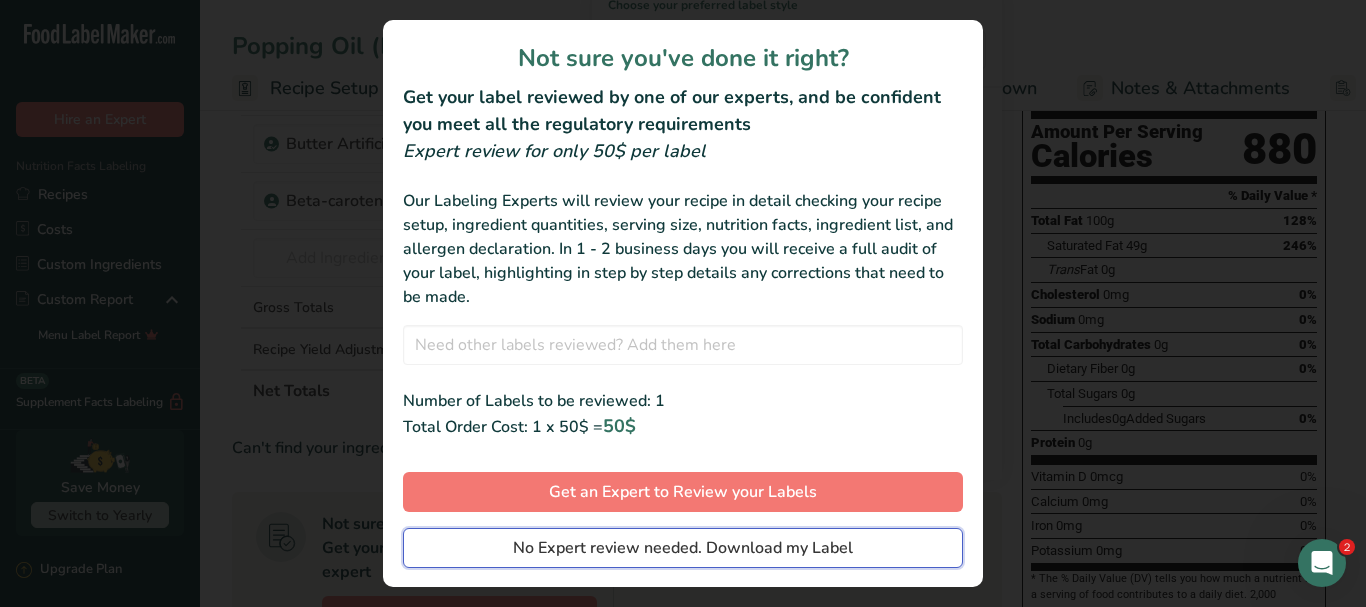 click on "No Expert review needed. Download my Label" at bounding box center [683, 548] 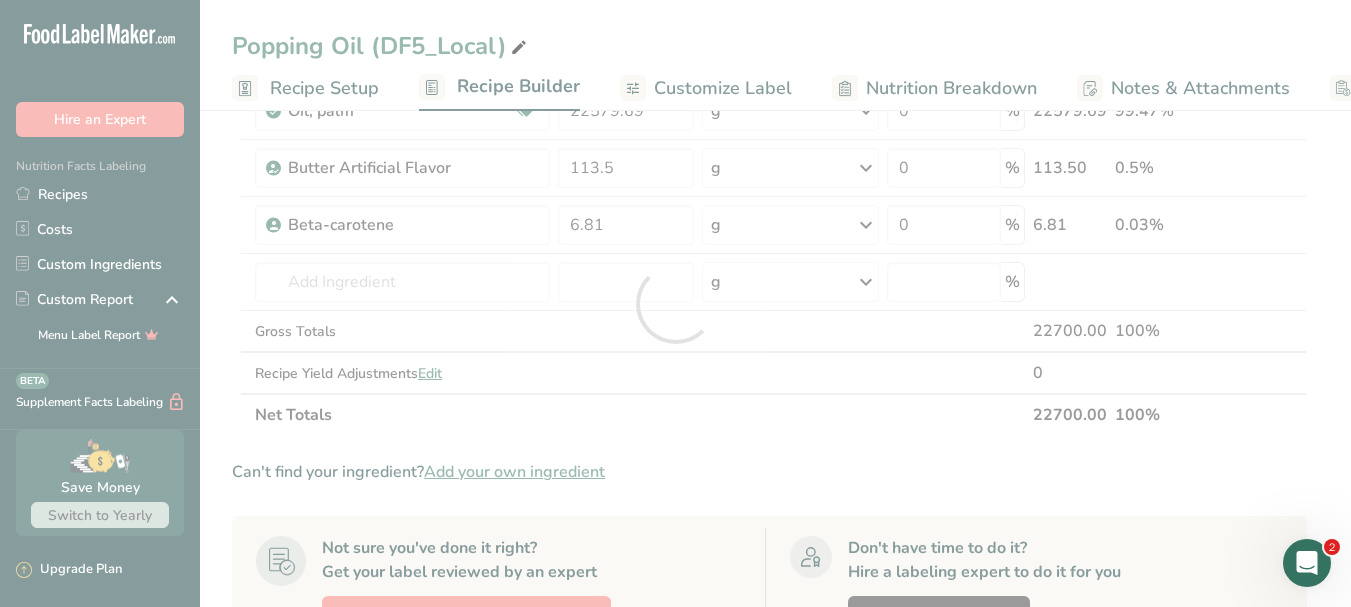 scroll, scrollTop: 0, scrollLeft: 0, axis: both 